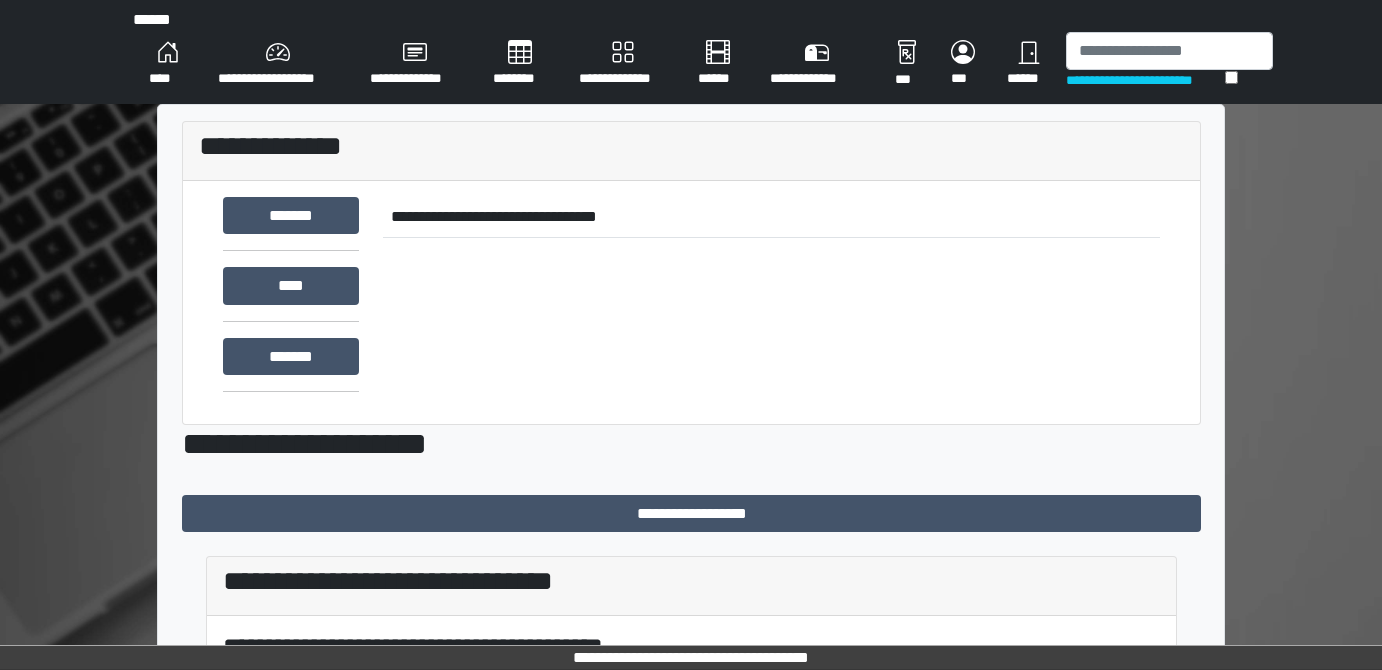 scroll, scrollTop: 0, scrollLeft: 0, axis: both 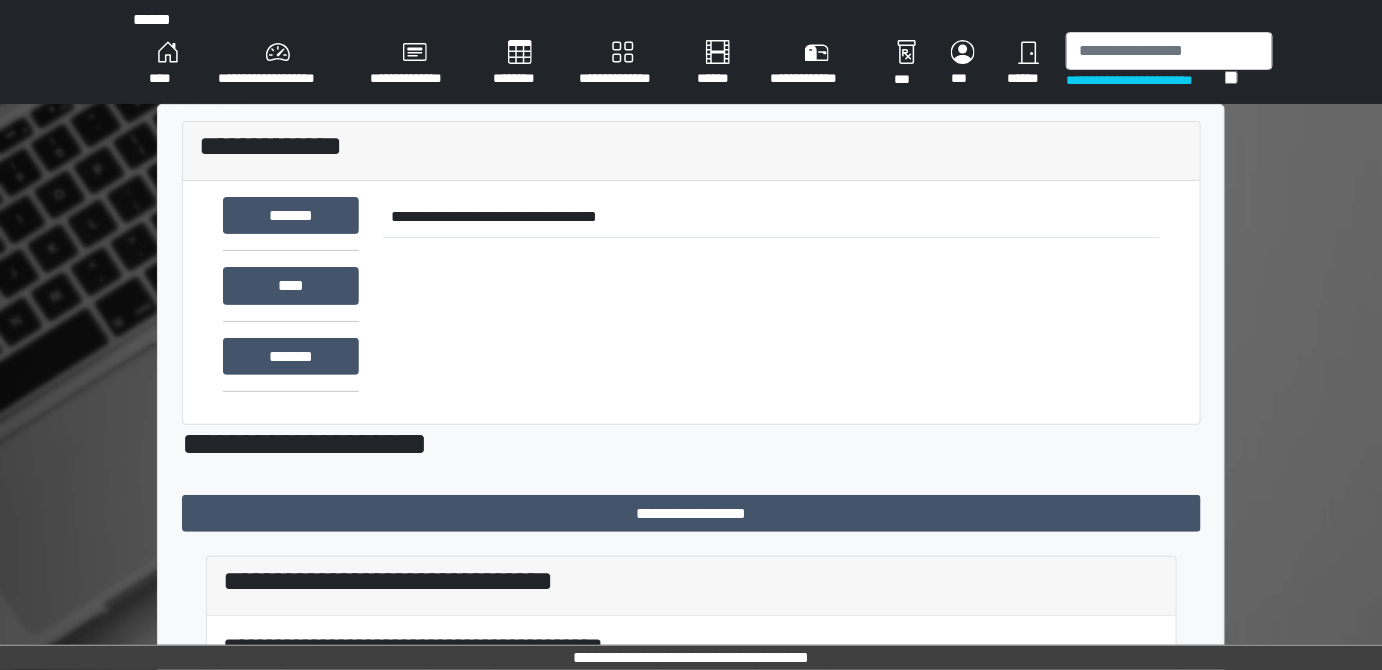 click on "****" at bounding box center (167, 64) 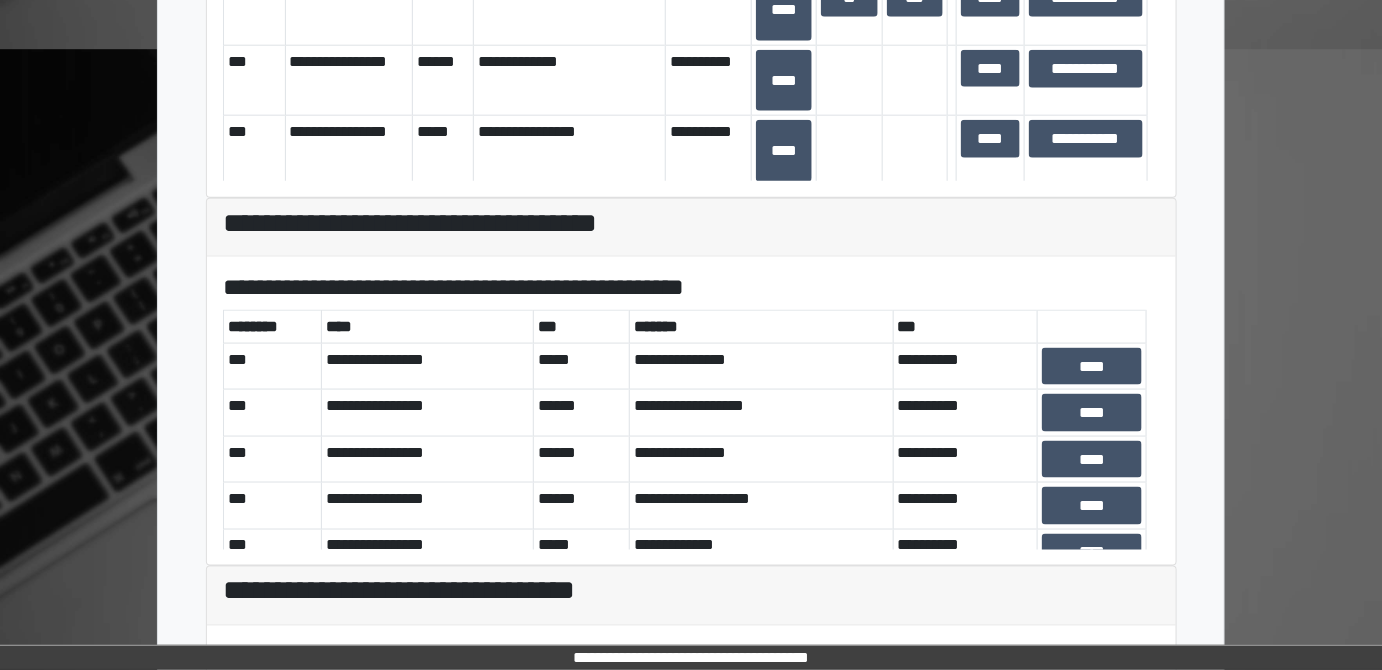 scroll, scrollTop: 1032, scrollLeft: 0, axis: vertical 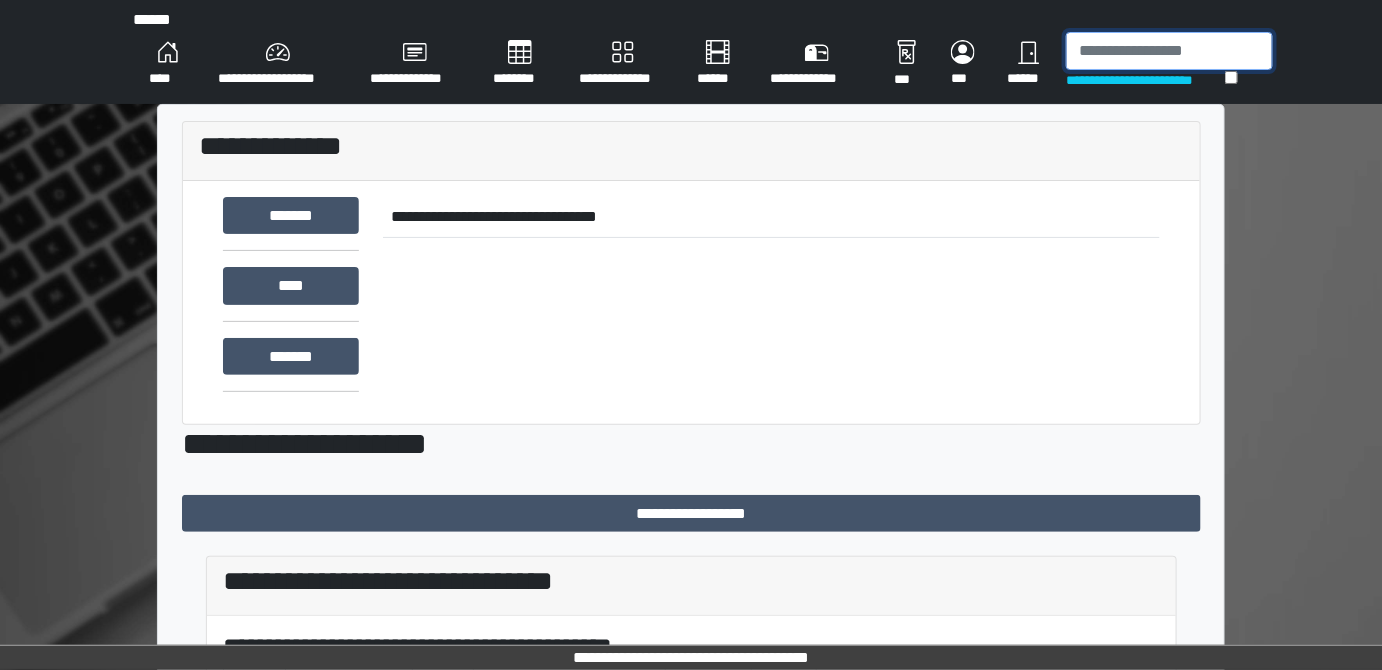 click at bounding box center (1169, 51) 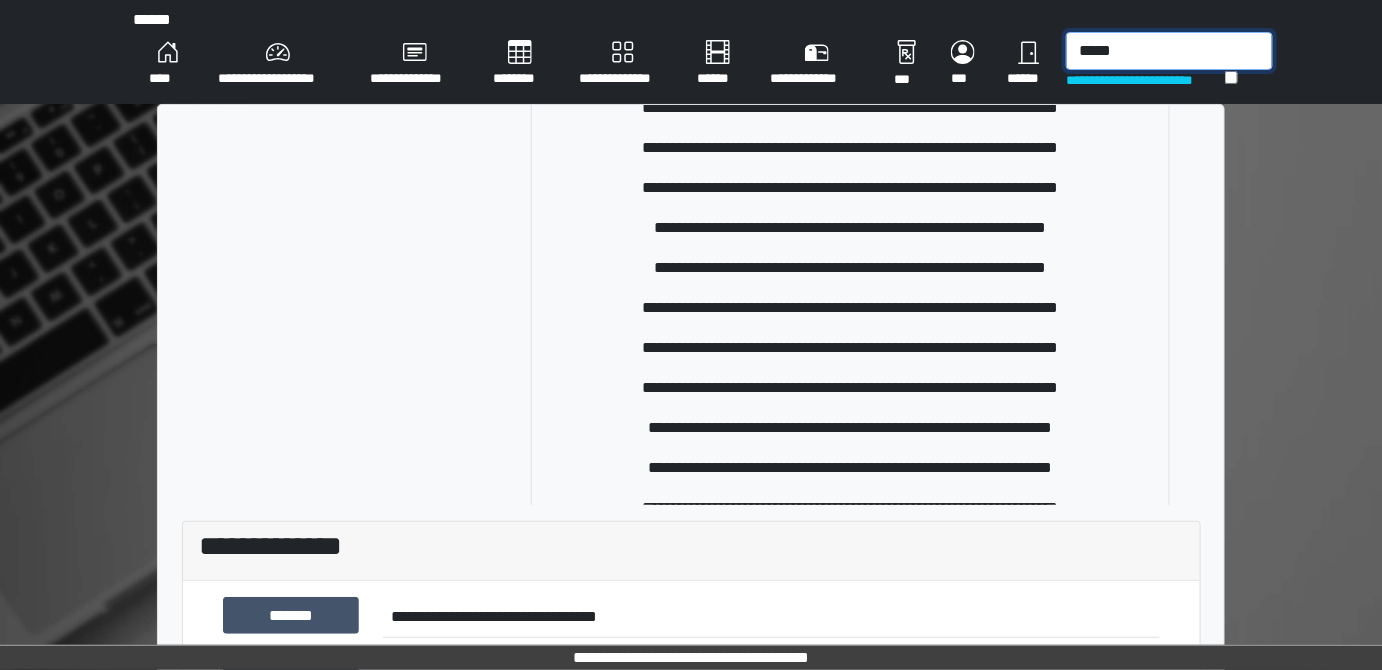 scroll, scrollTop: 545, scrollLeft: 0, axis: vertical 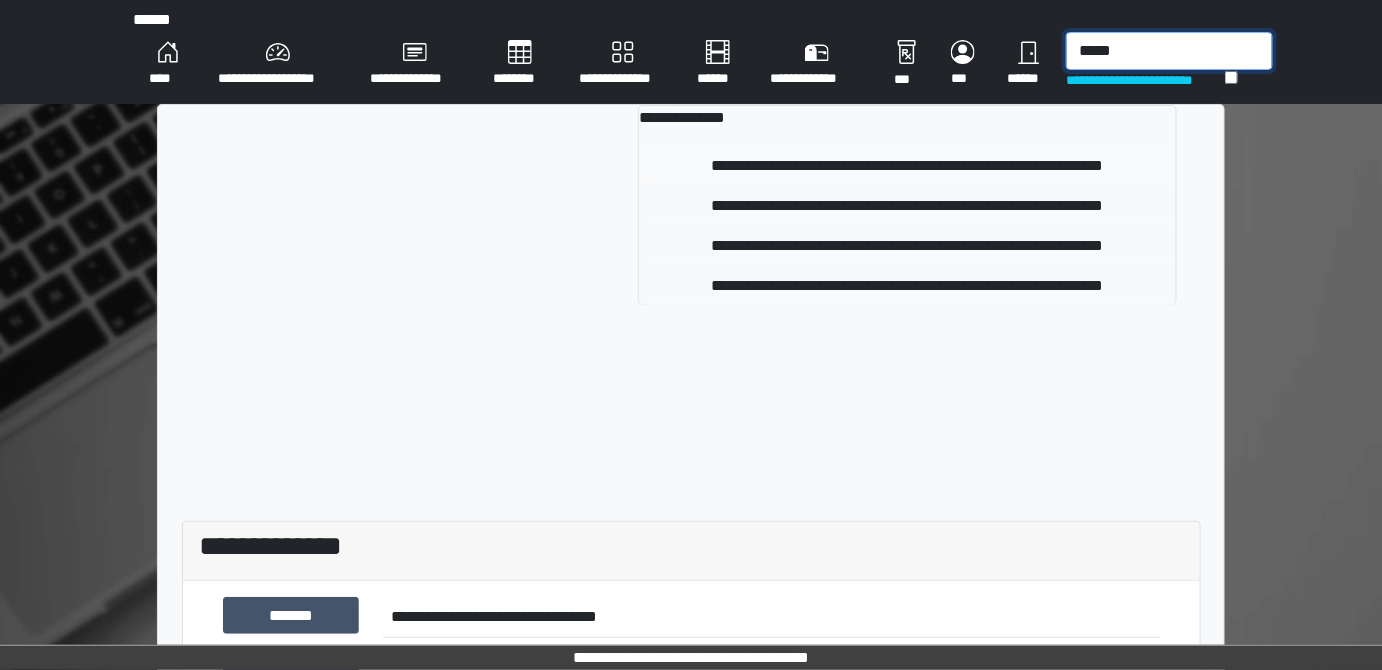 type on "*****" 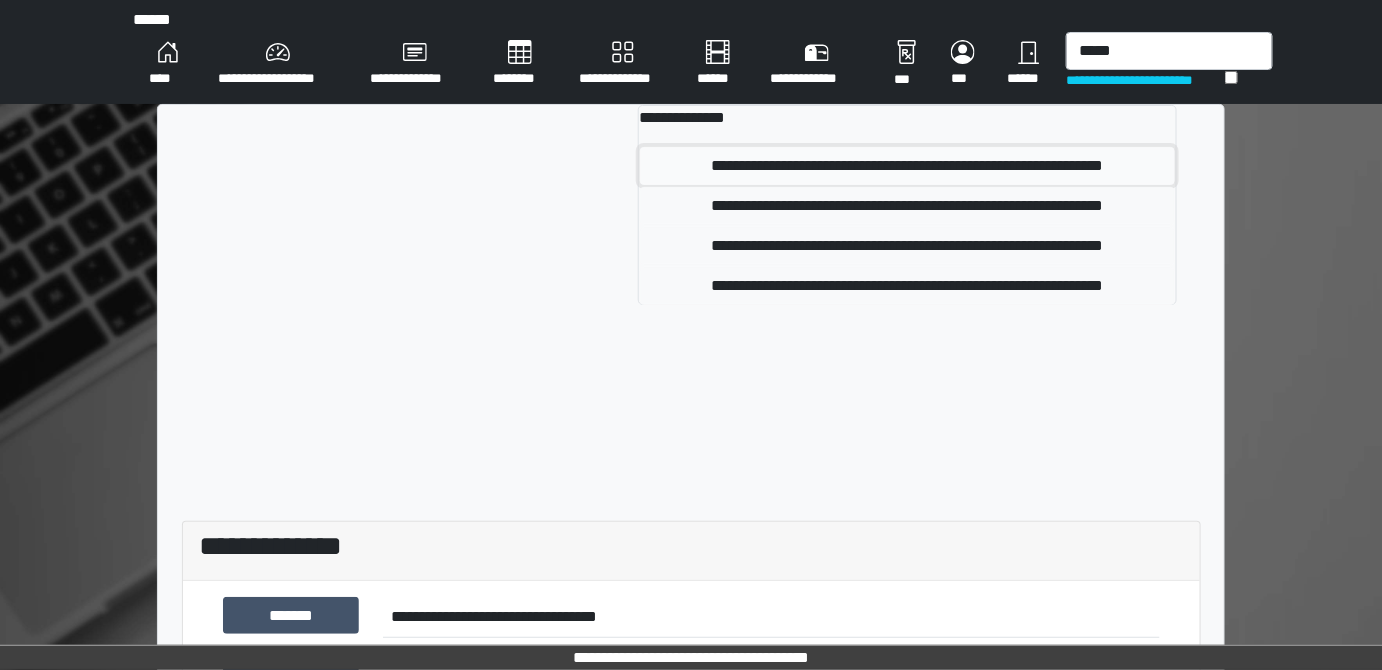 click on "**********" at bounding box center (907, 166) 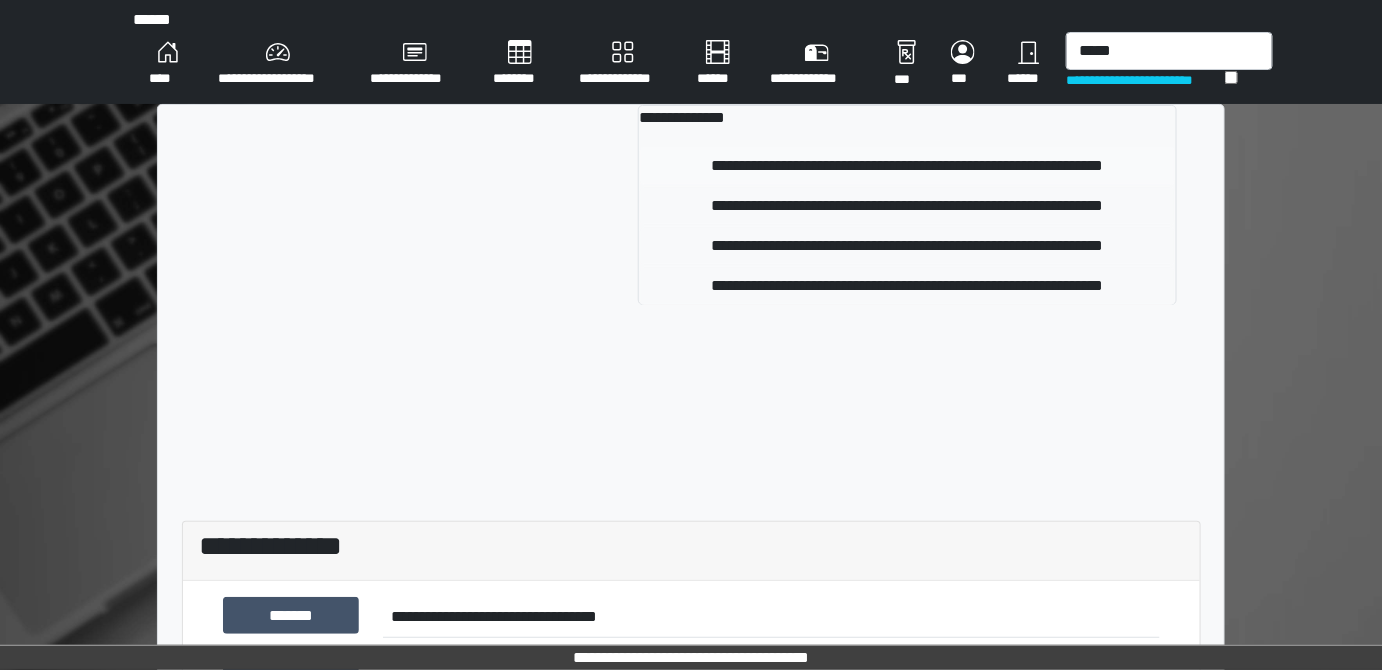 type 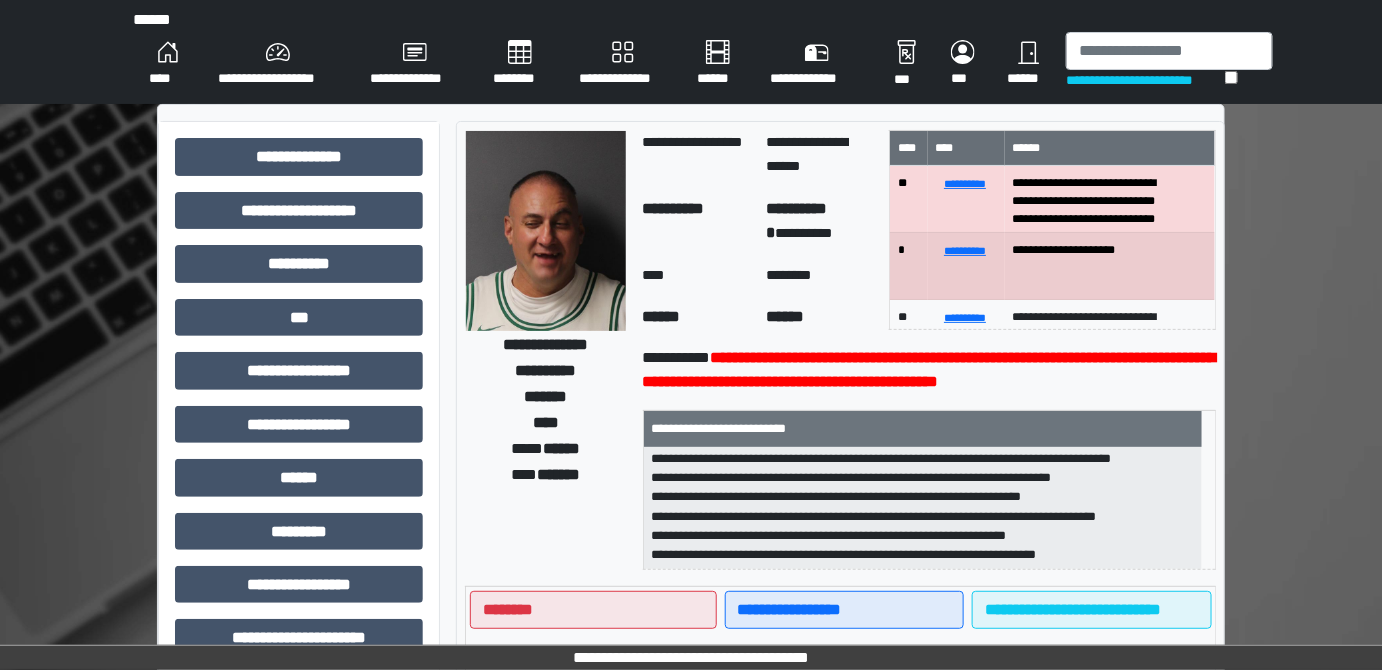 scroll, scrollTop: 0, scrollLeft: 0, axis: both 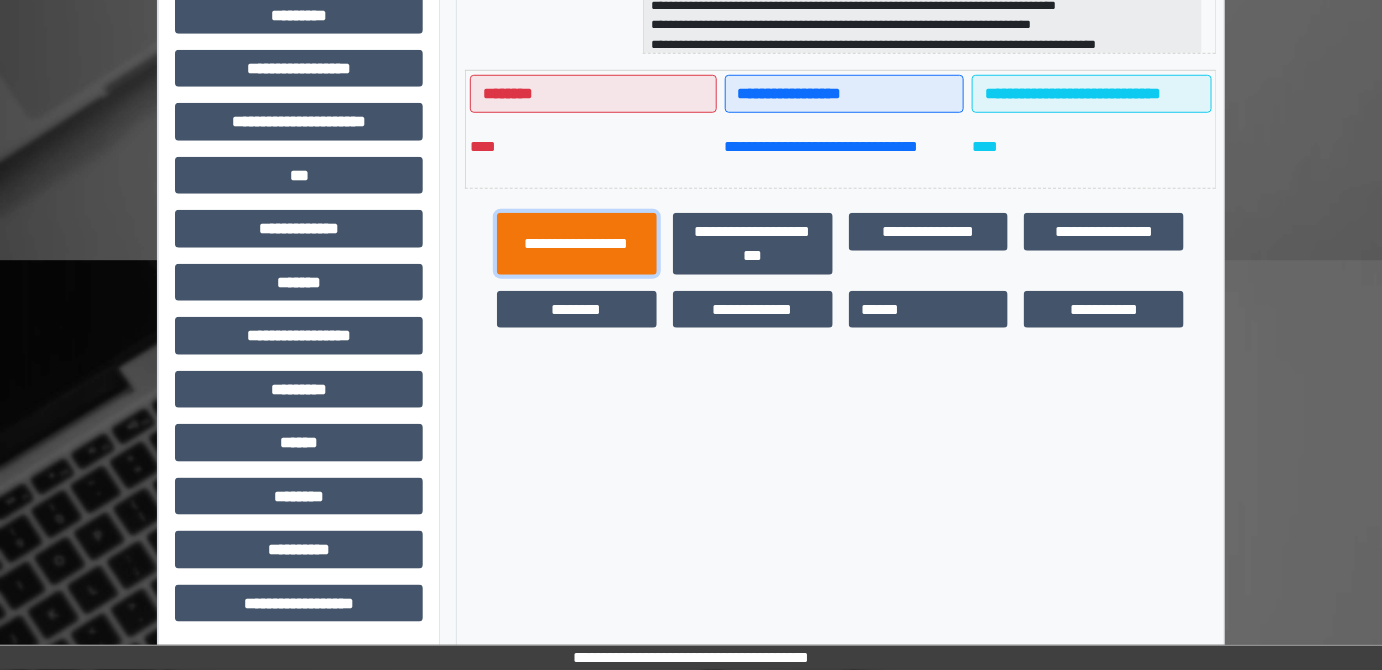 click on "**********" at bounding box center (577, 243) 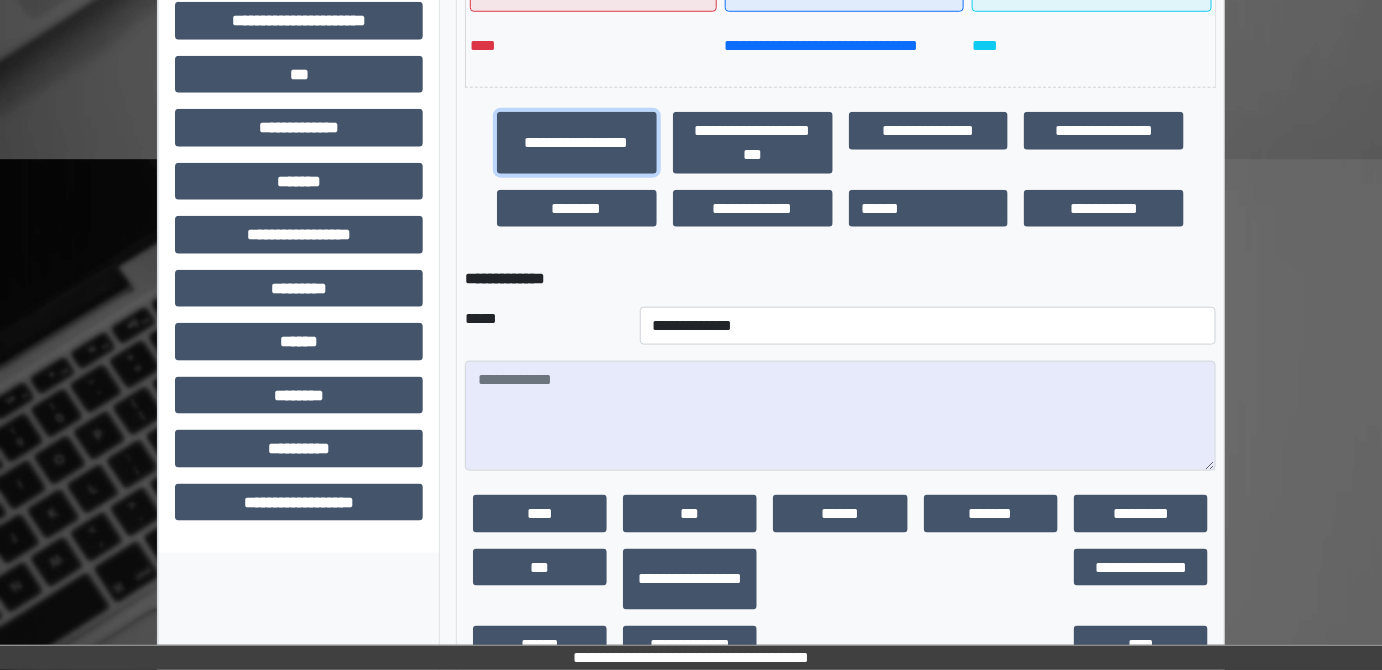 scroll, scrollTop: 583, scrollLeft: 0, axis: vertical 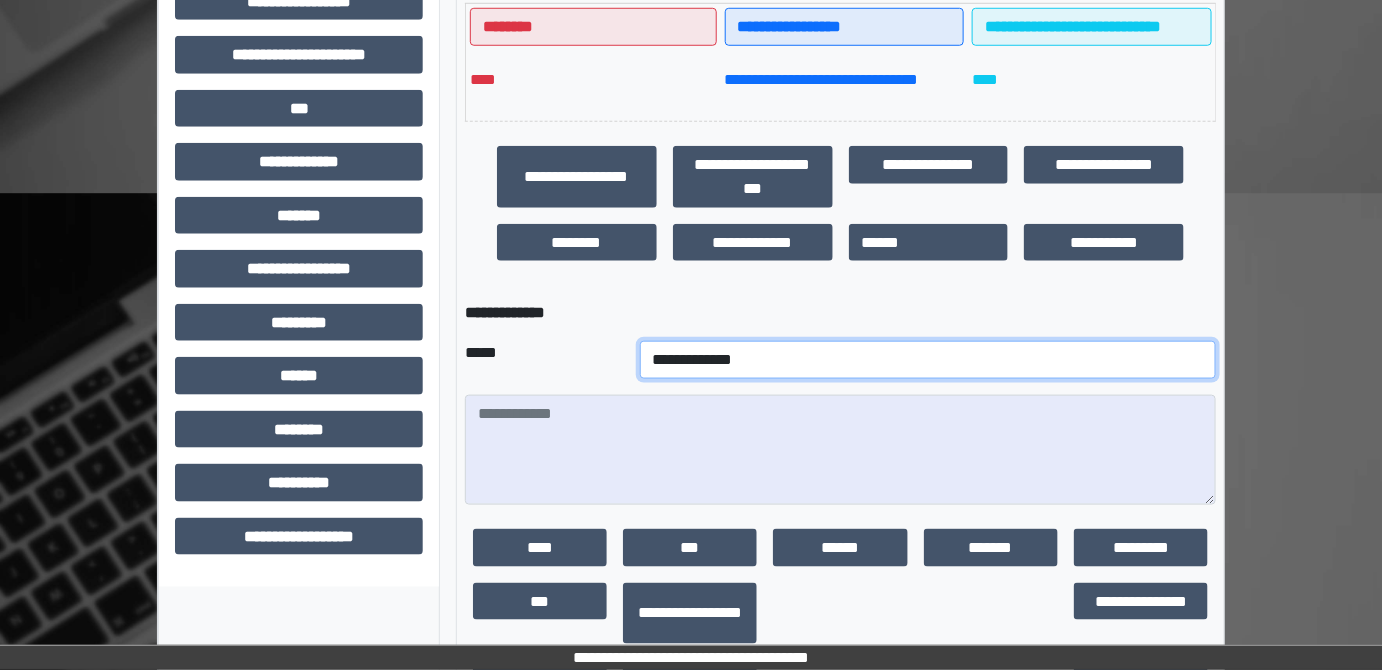 click on "**********" at bounding box center (928, 360) 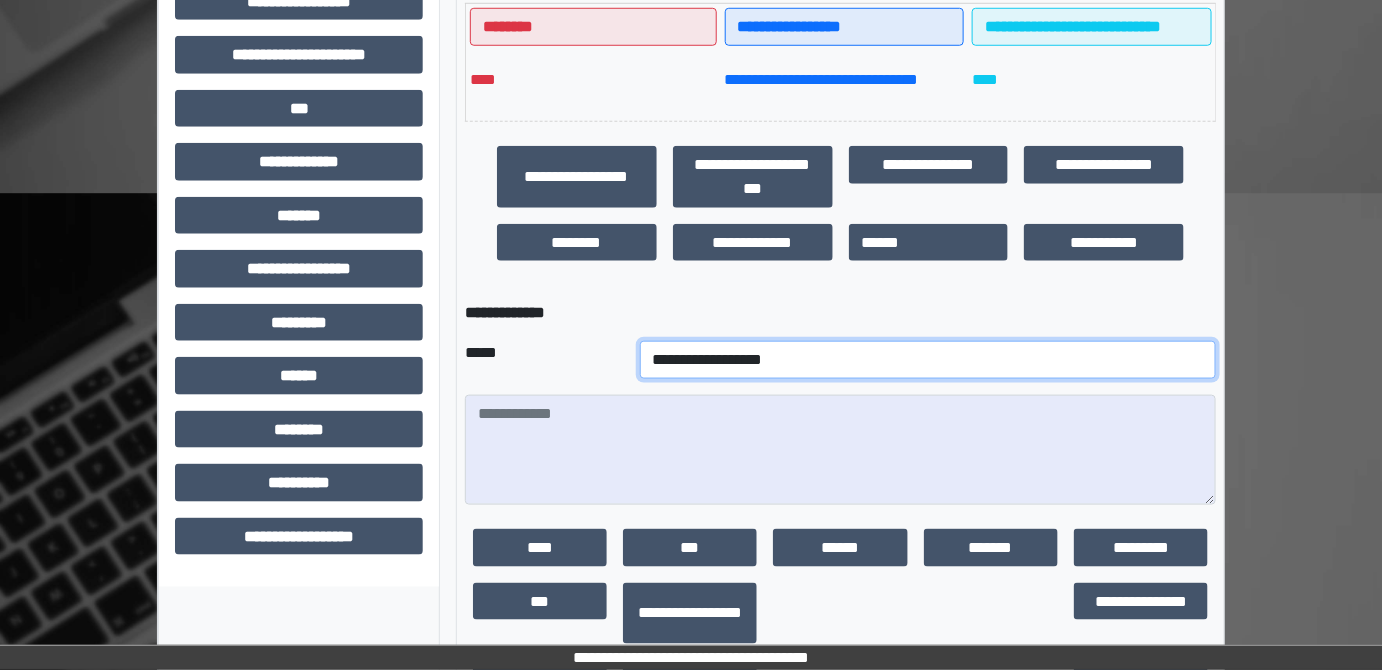 click on "**********" at bounding box center [928, 360] 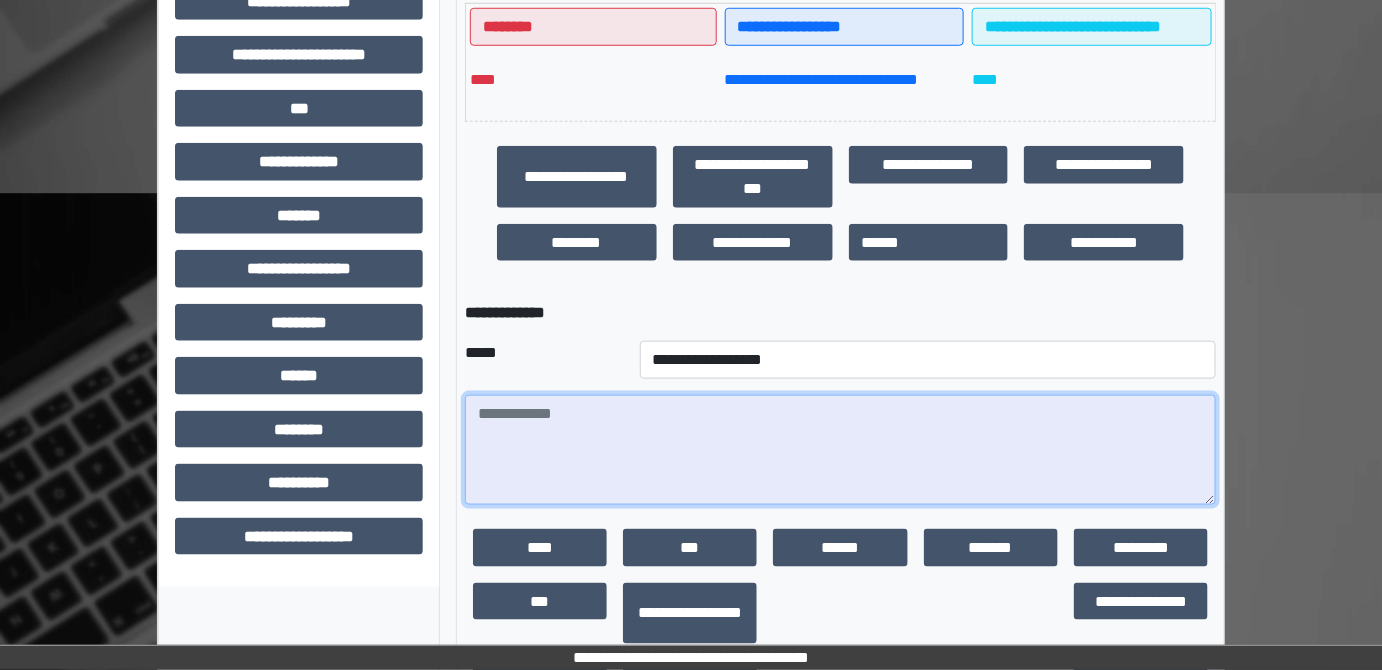 click at bounding box center [841, 450] 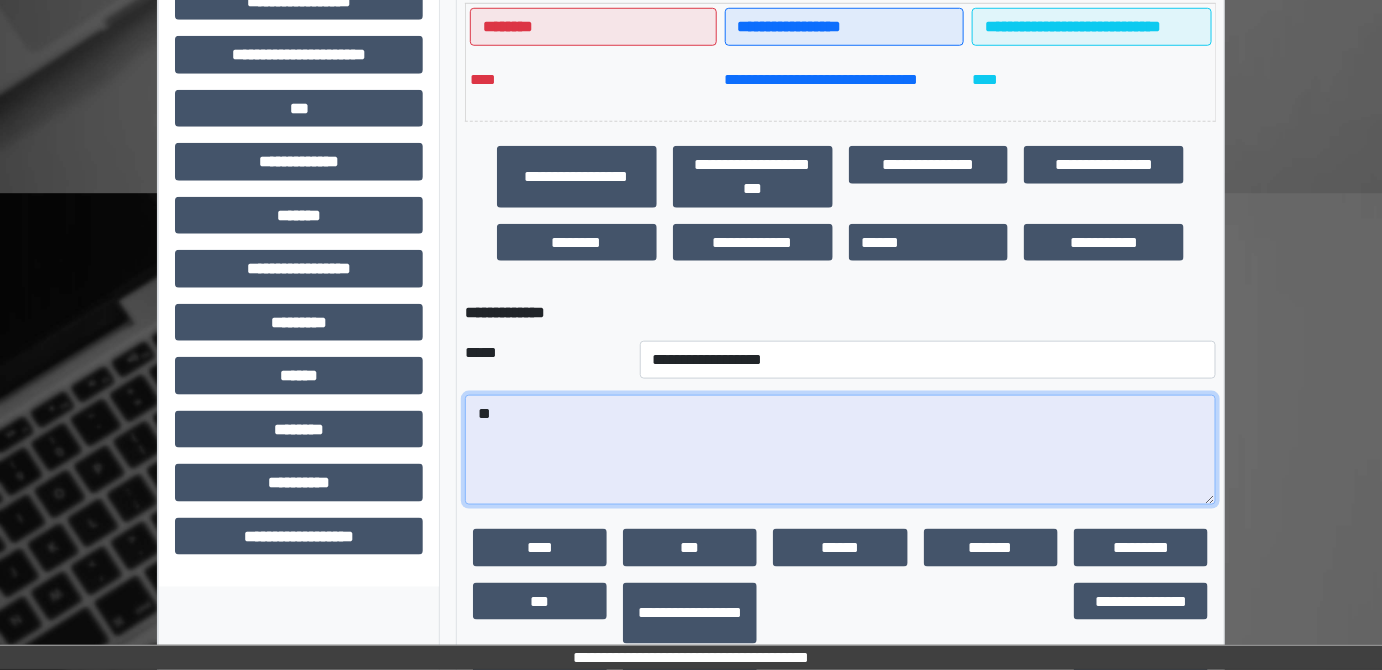 type on "*" 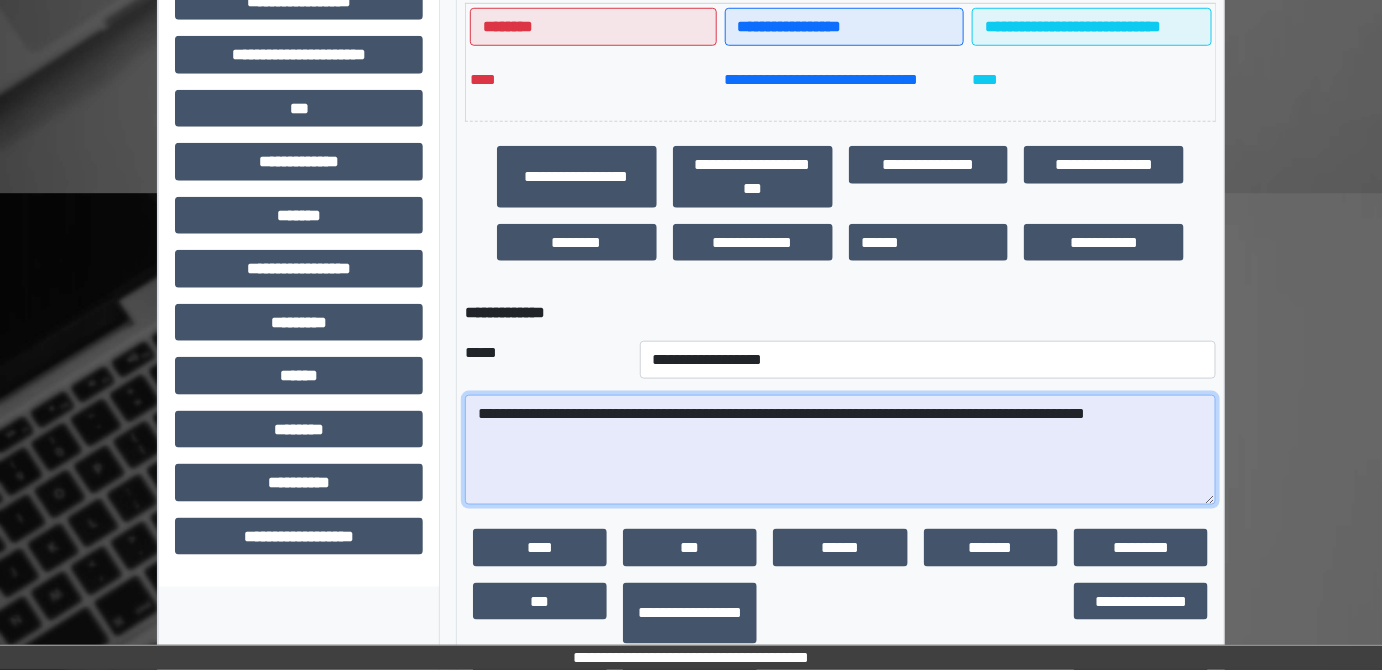paste on "**********" 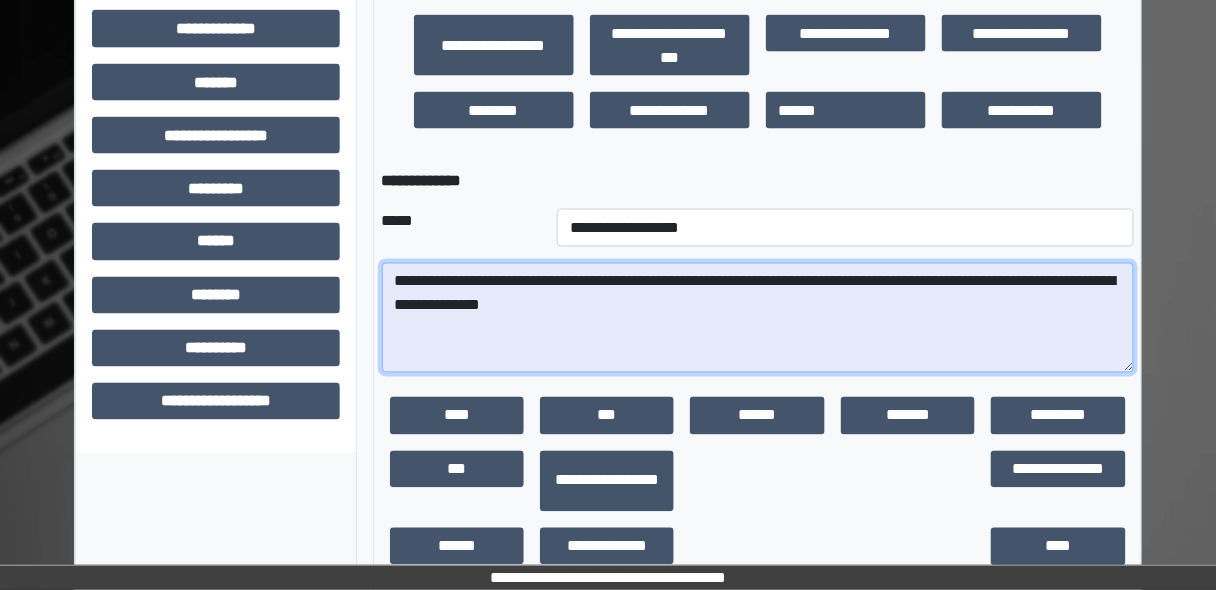 scroll, scrollTop: 743, scrollLeft: 0, axis: vertical 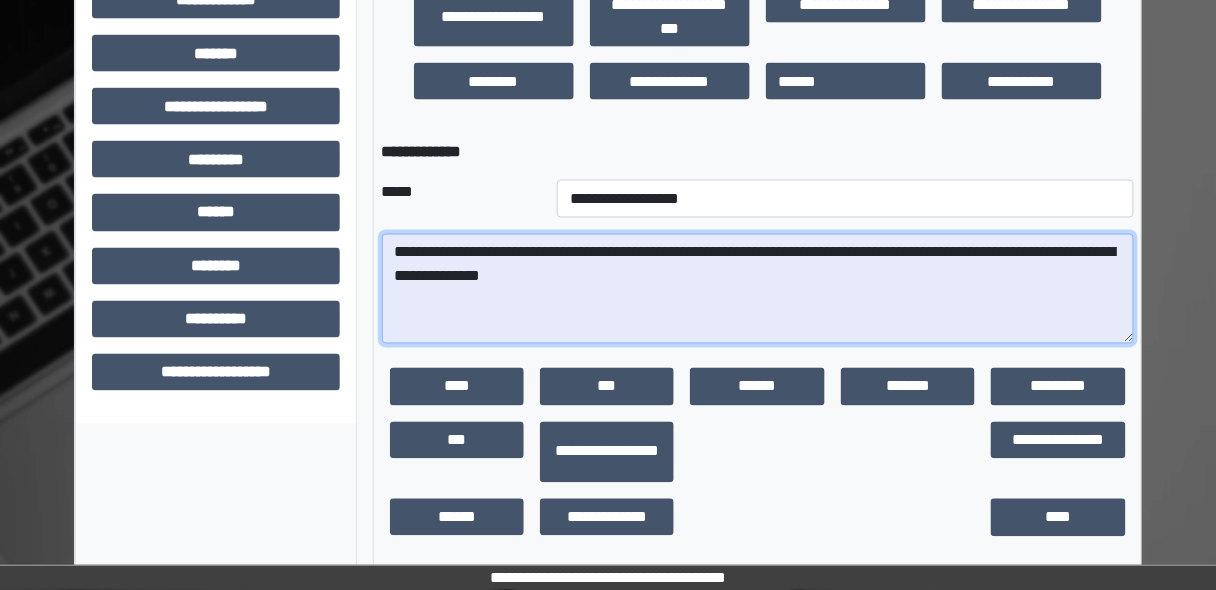 click on "**********" at bounding box center [758, 289] 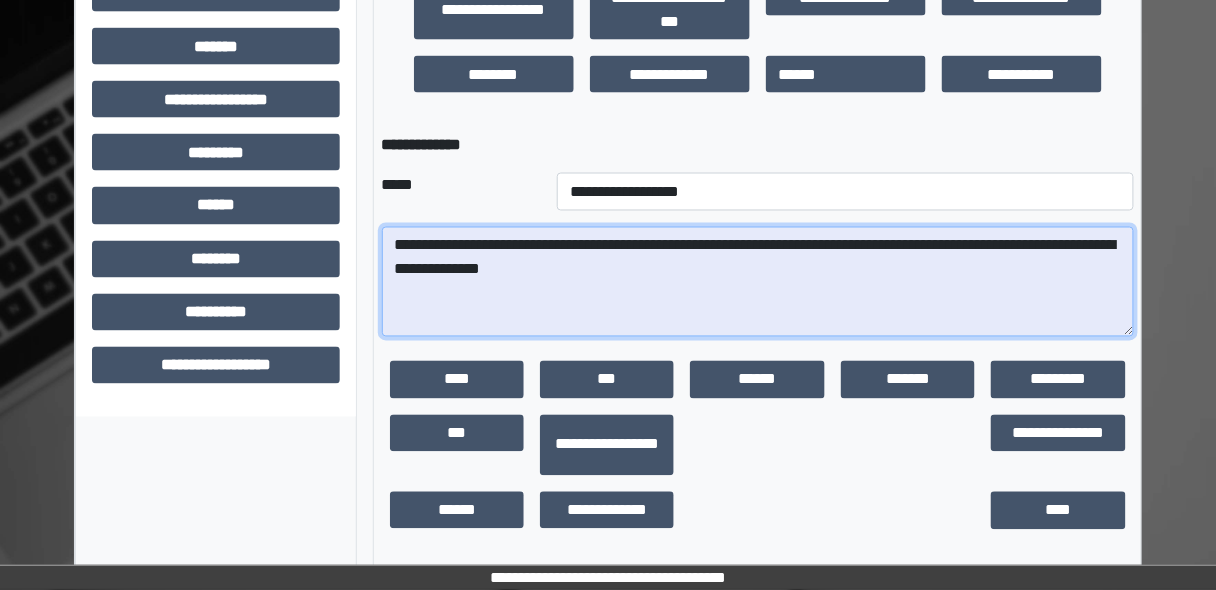 scroll, scrollTop: 752, scrollLeft: 0, axis: vertical 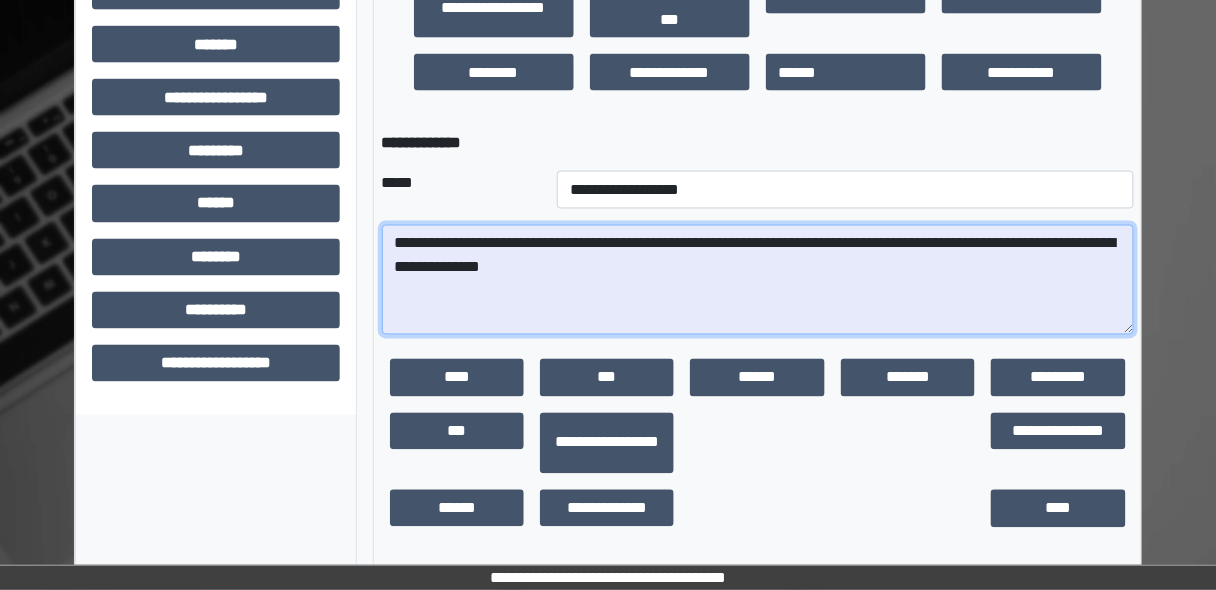 click on "**********" at bounding box center [758, 280] 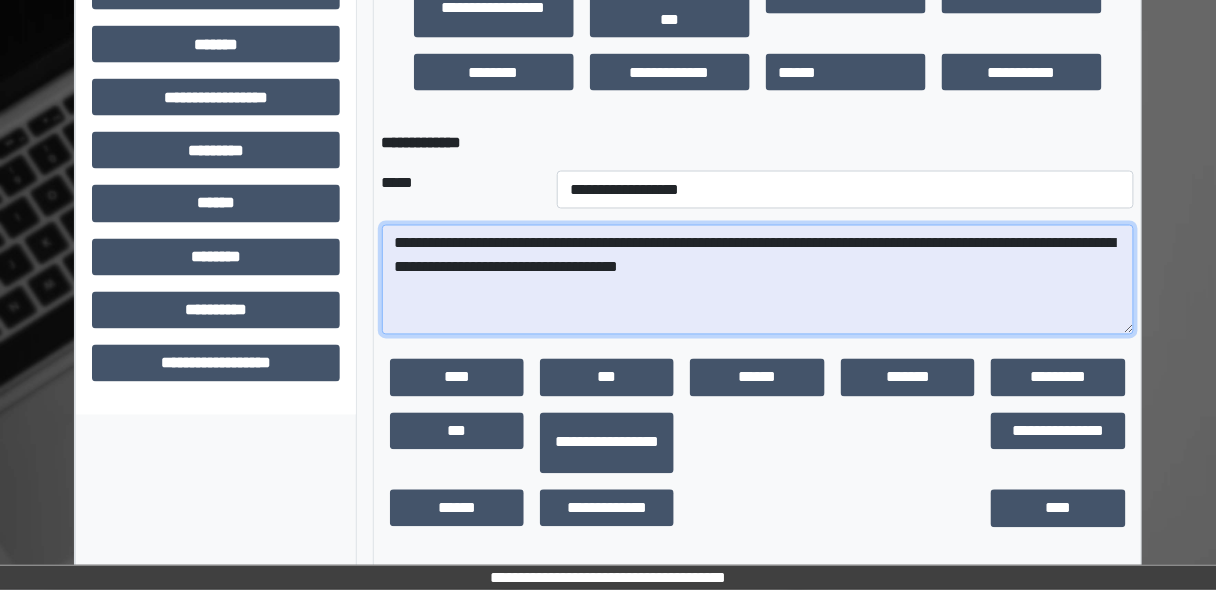 click on "**********" at bounding box center (758, 280) 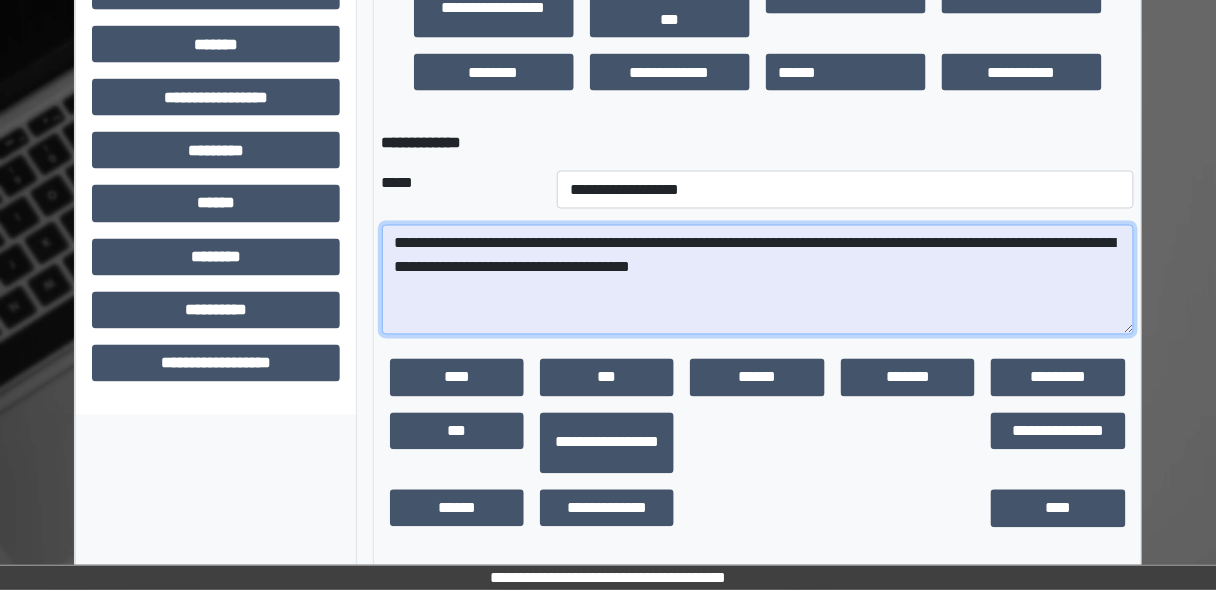 click on "**********" at bounding box center (758, 280) 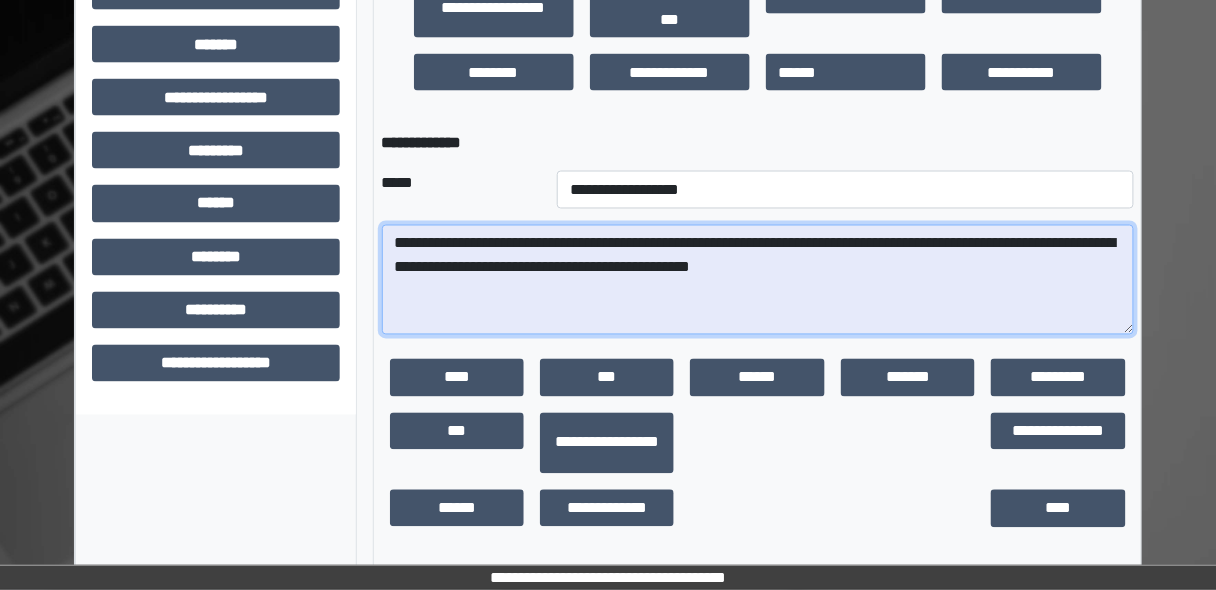 click on "**********" at bounding box center (758, 280) 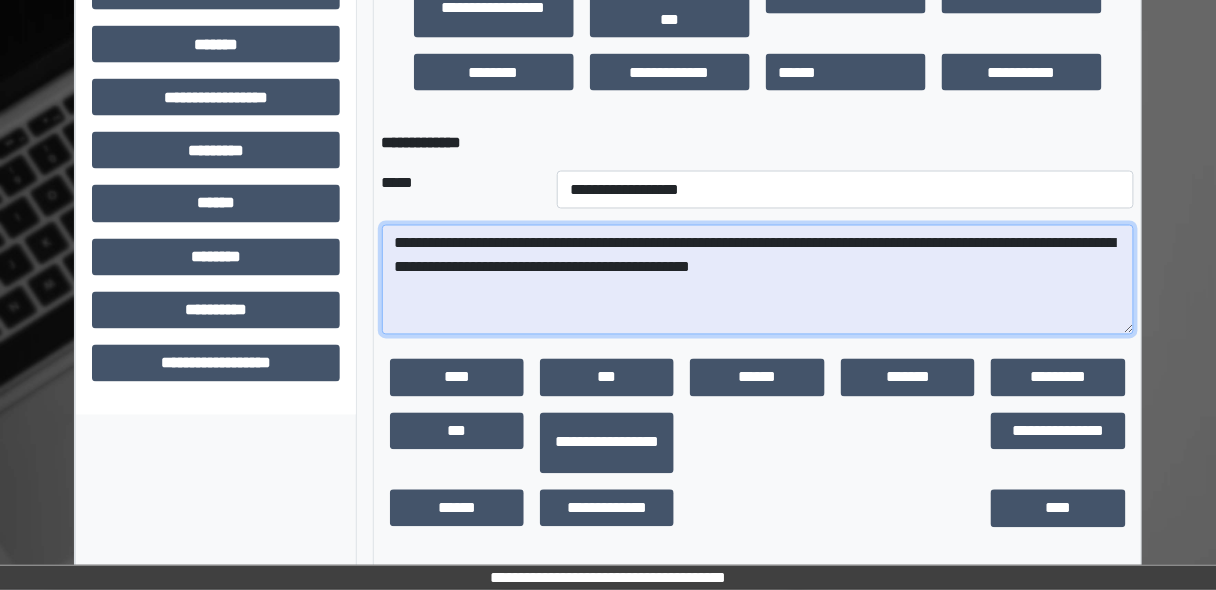 type on "**********" 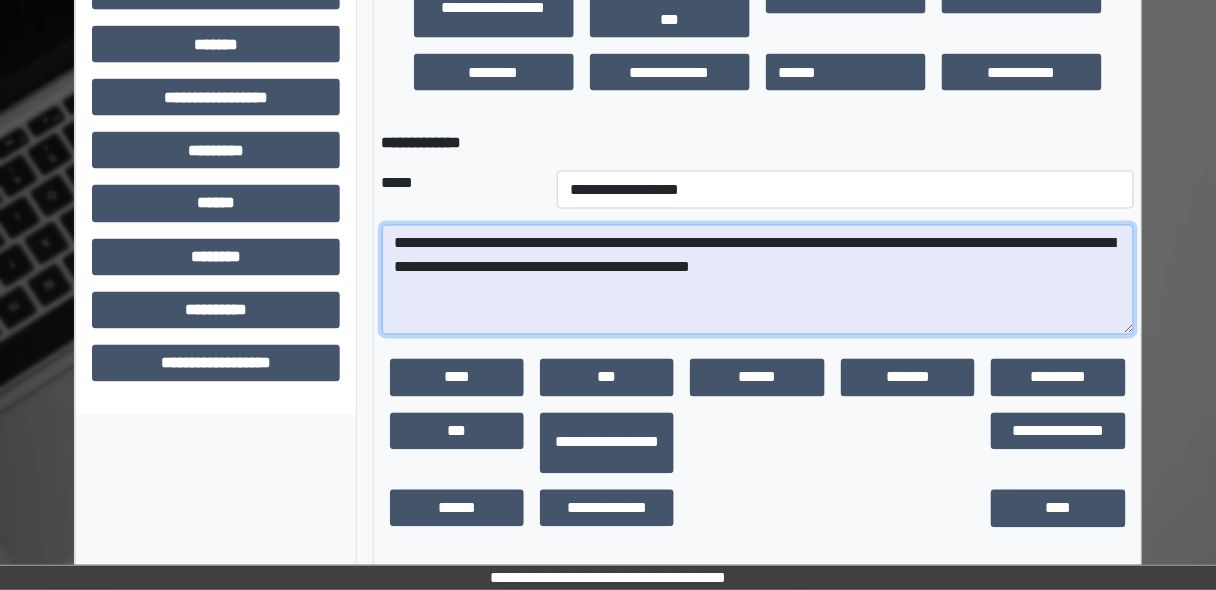 click on "**********" at bounding box center (758, 280) 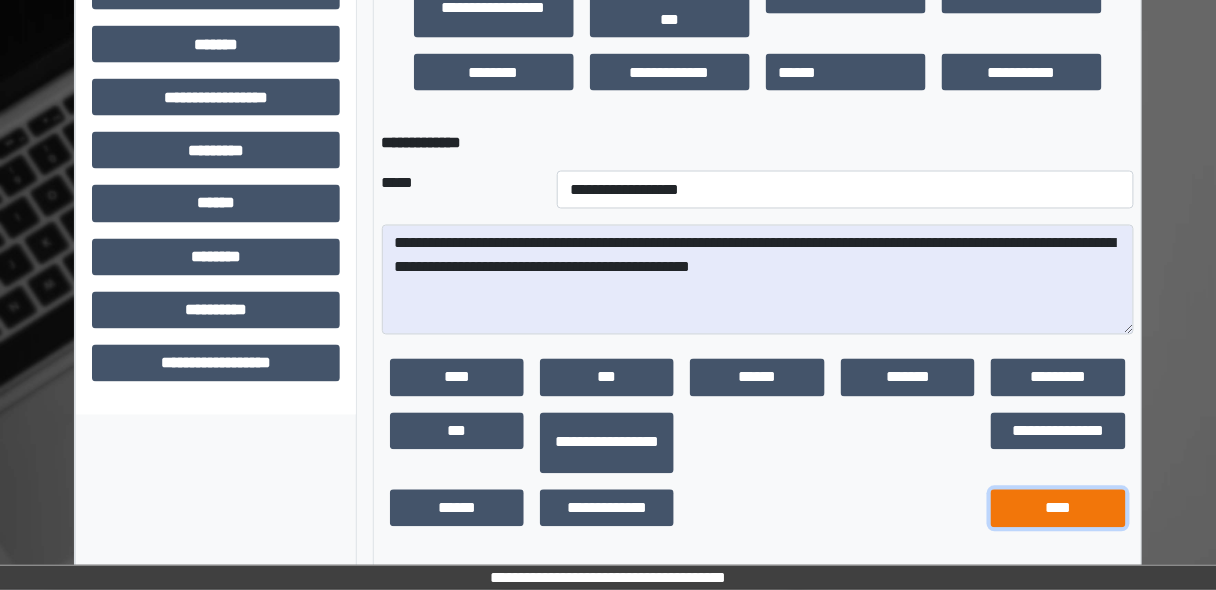 click on "****" at bounding box center (1058, 509) 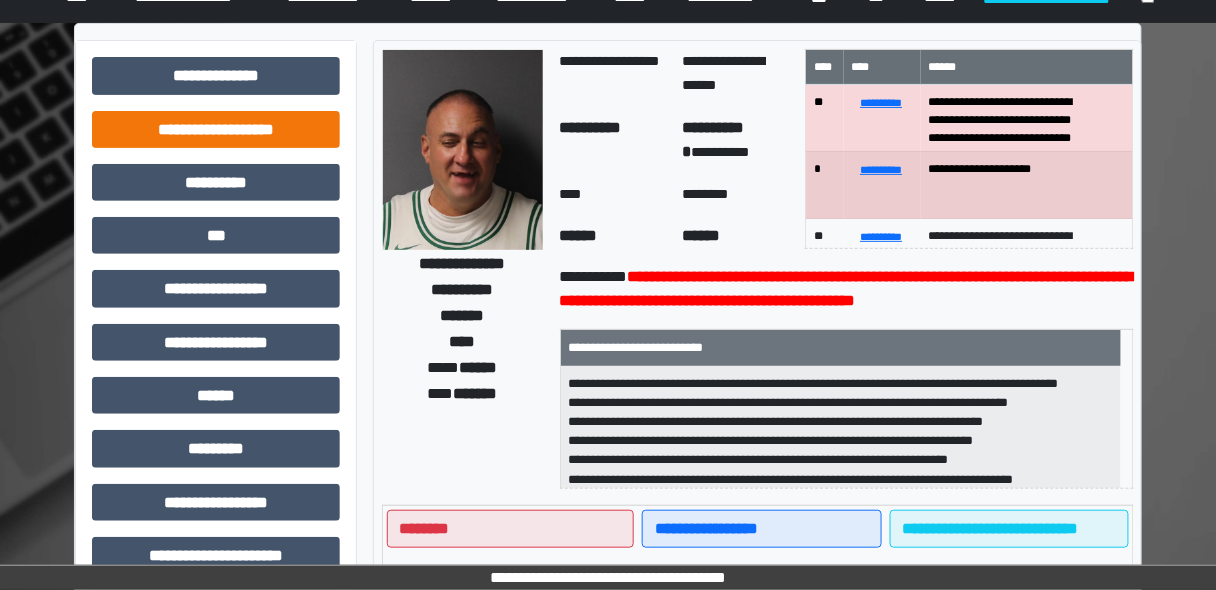 scroll, scrollTop: 80, scrollLeft: 0, axis: vertical 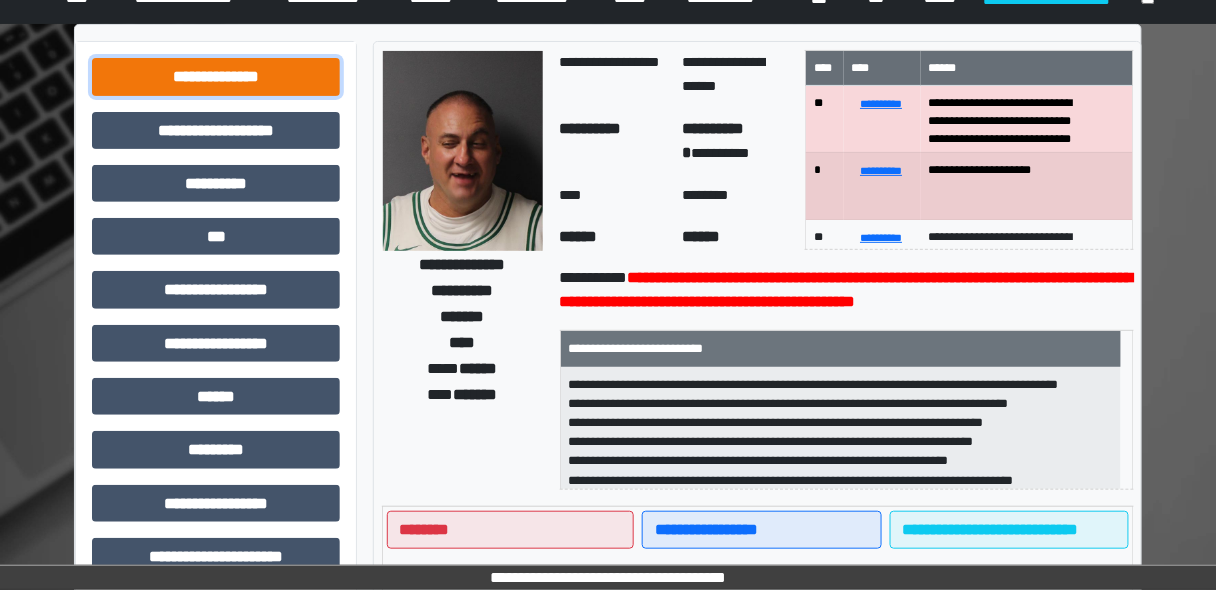 click on "**********" at bounding box center [216, 76] 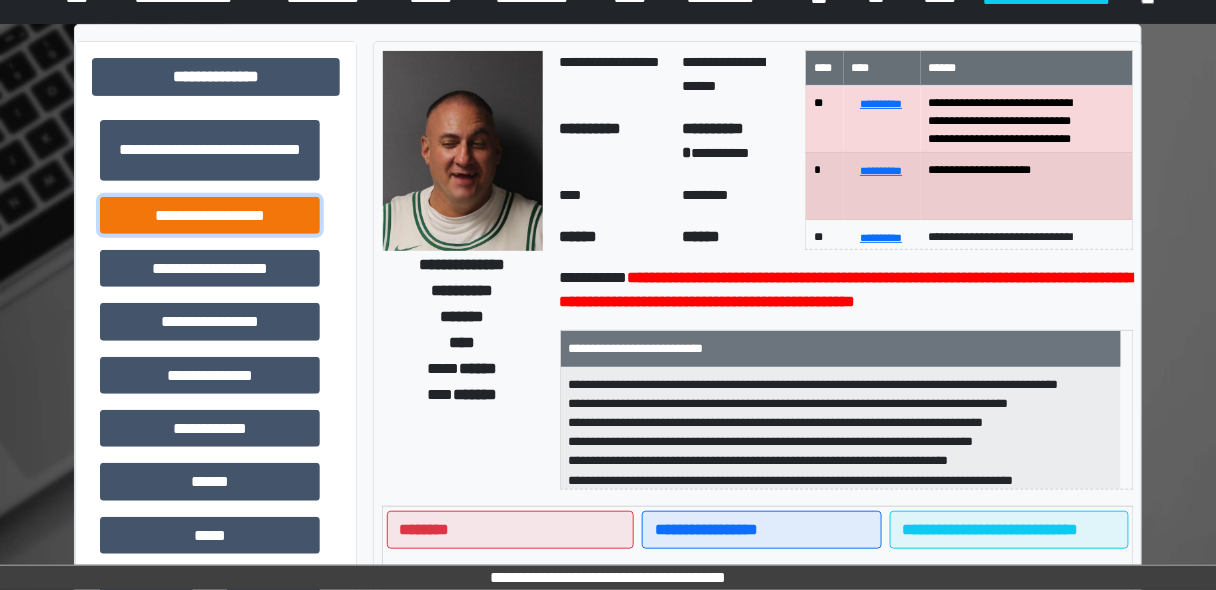 click on "**********" at bounding box center [210, 215] 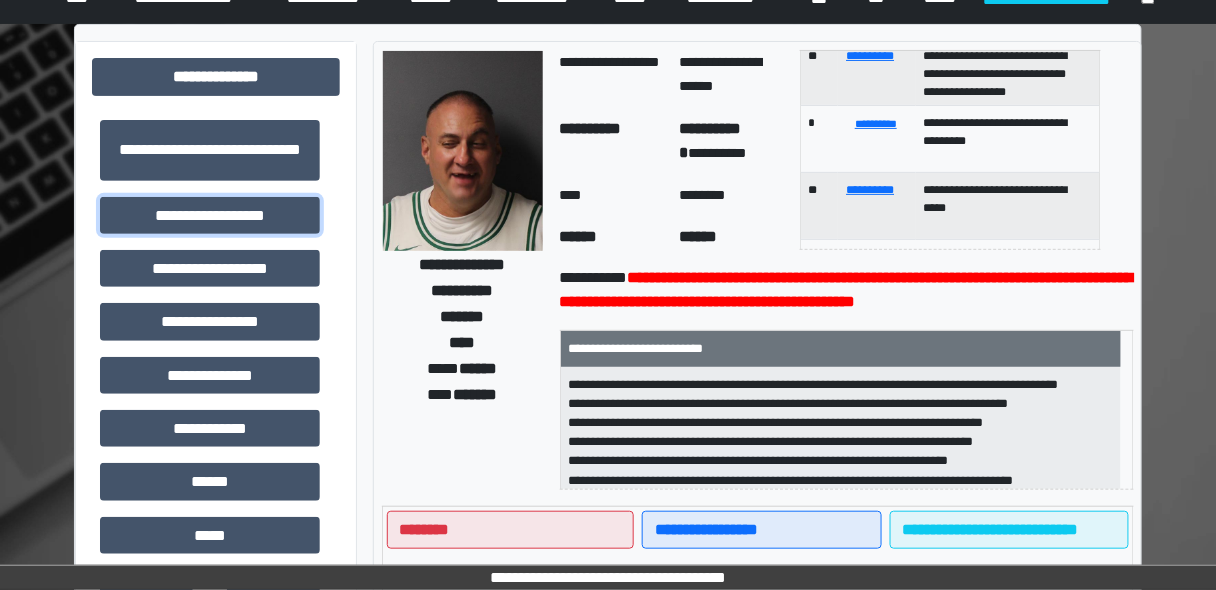 scroll, scrollTop: 384, scrollLeft: 0, axis: vertical 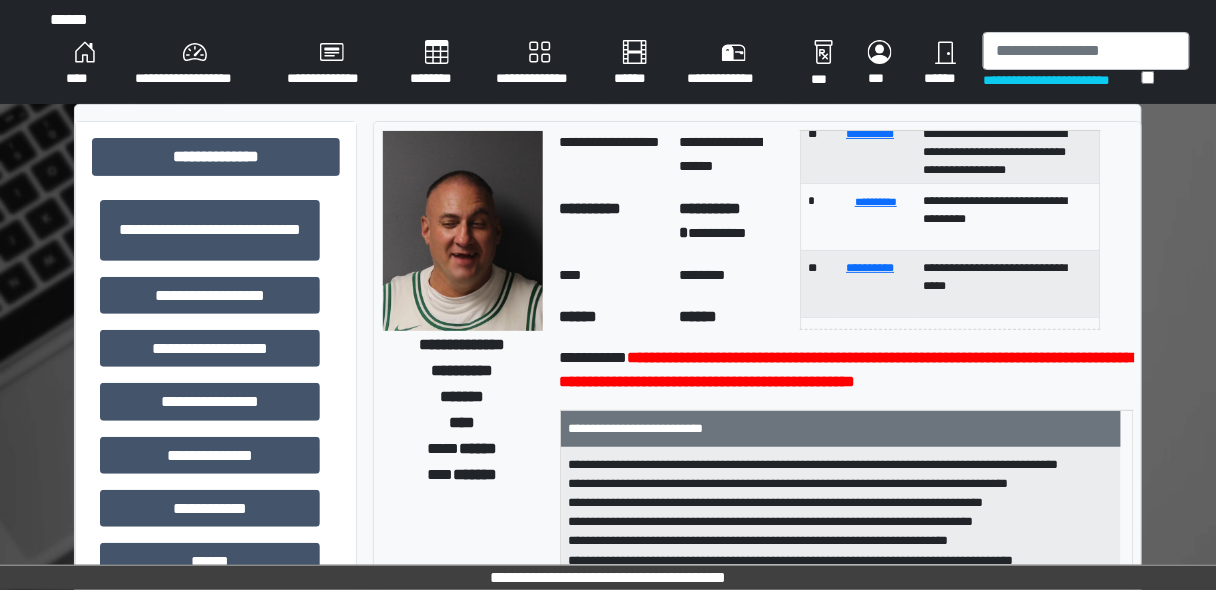 click on "****" at bounding box center [84, 64] 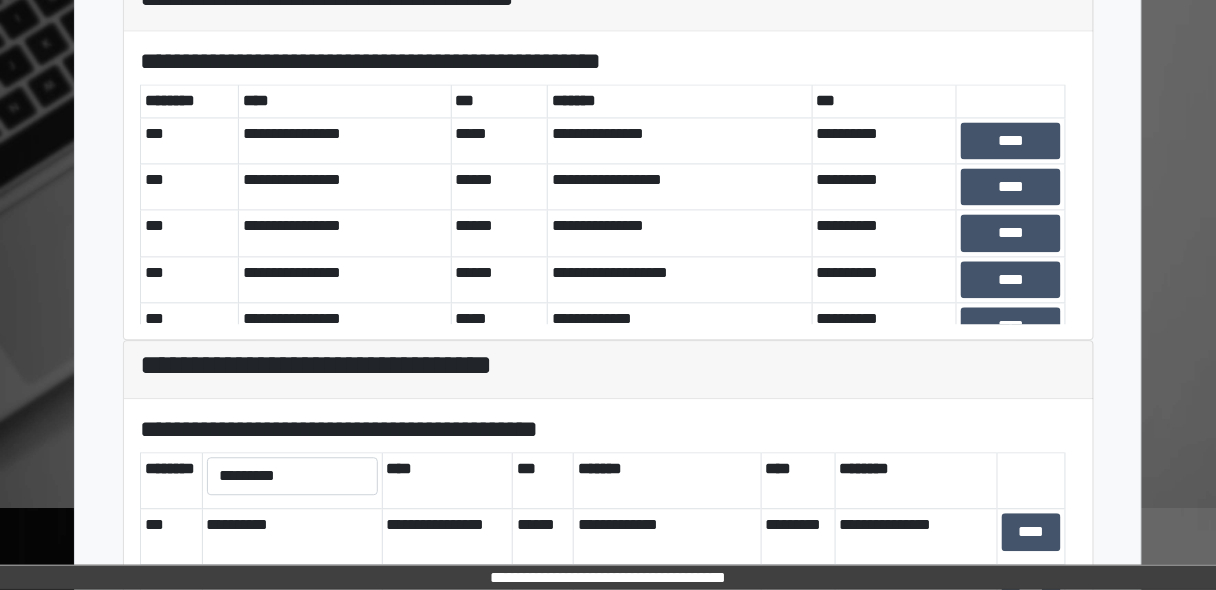 scroll, scrollTop: 1110, scrollLeft: 0, axis: vertical 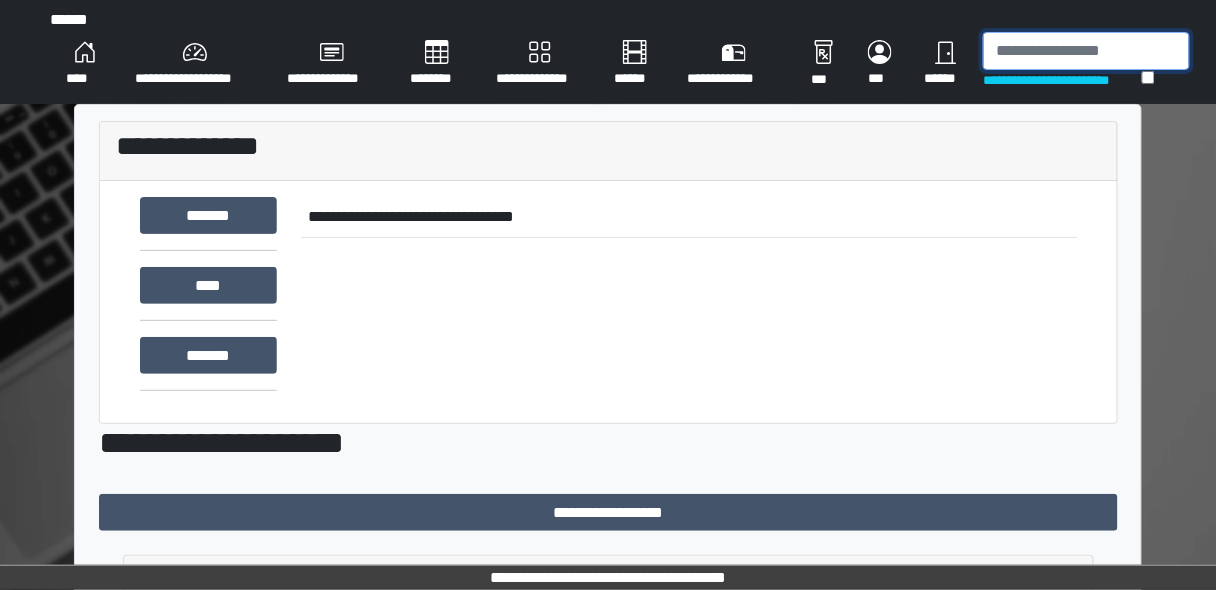 click at bounding box center (1086, 51) 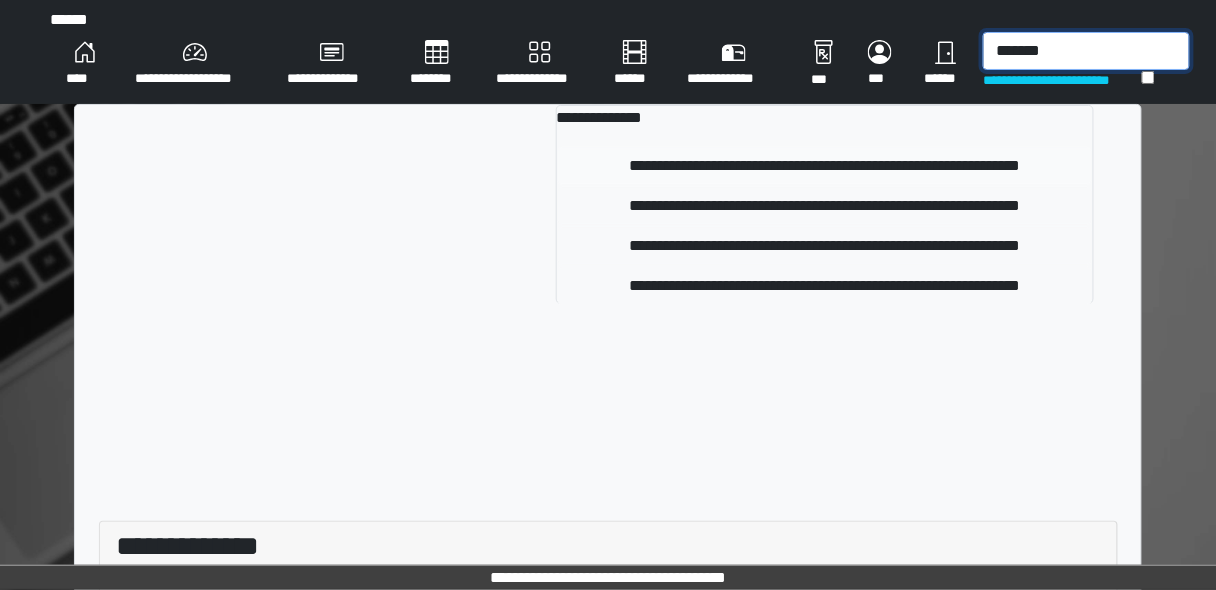 type on "*******" 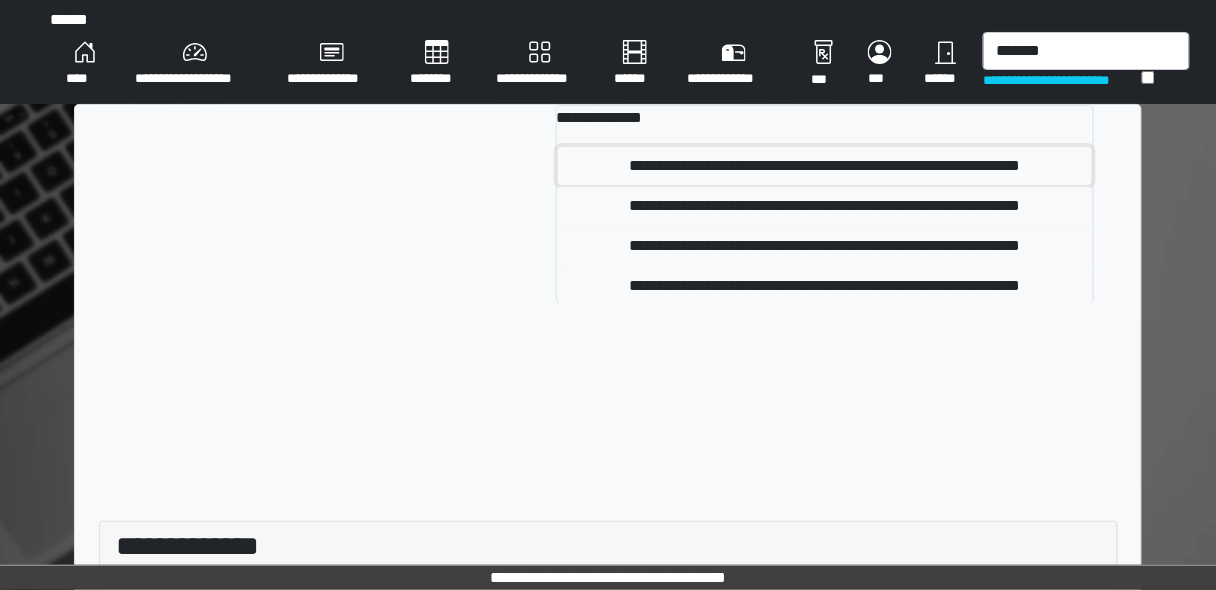 click on "**********" at bounding box center (825, 166) 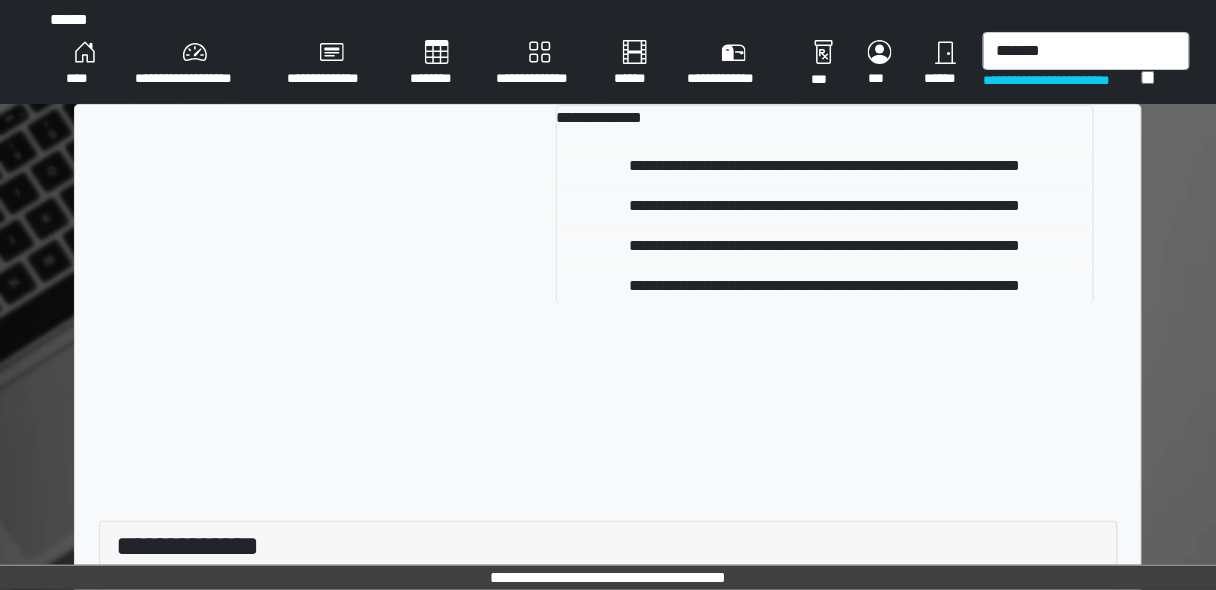 type 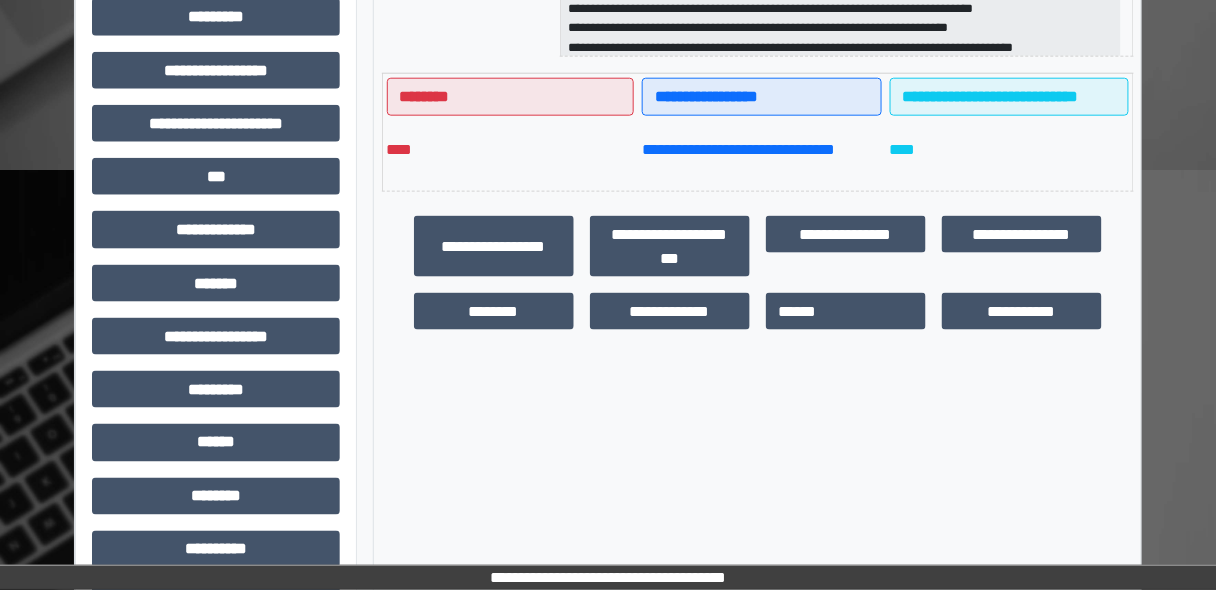 scroll, scrollTop: 273, scrollLeft: 0, axis: vertical 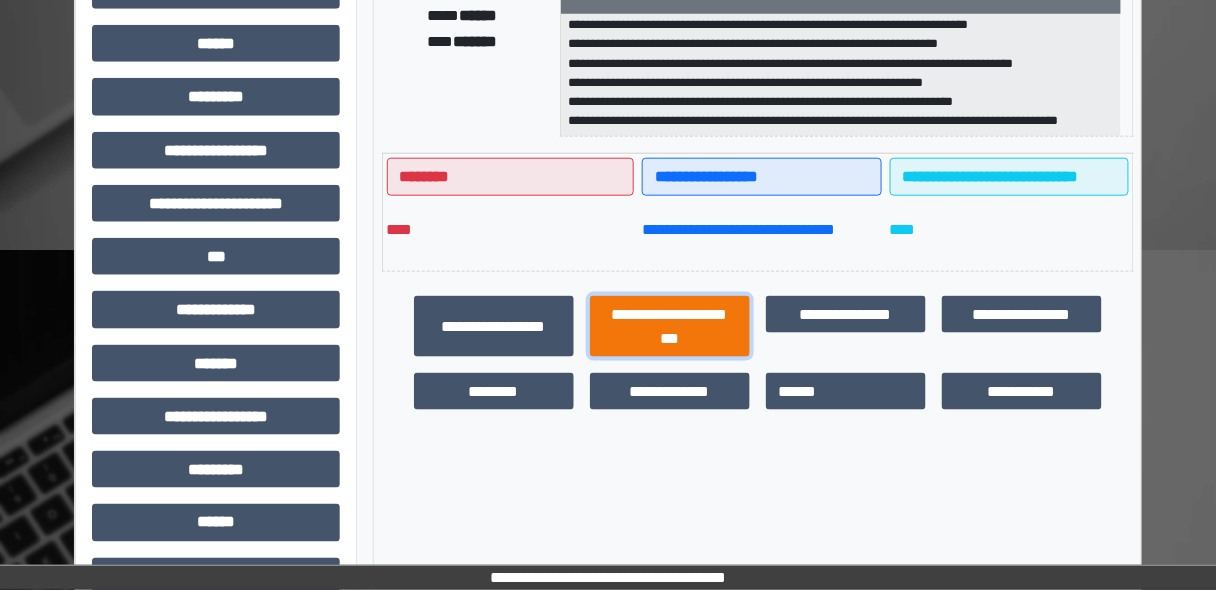 click on "**********" at bounding box center [670, 326] 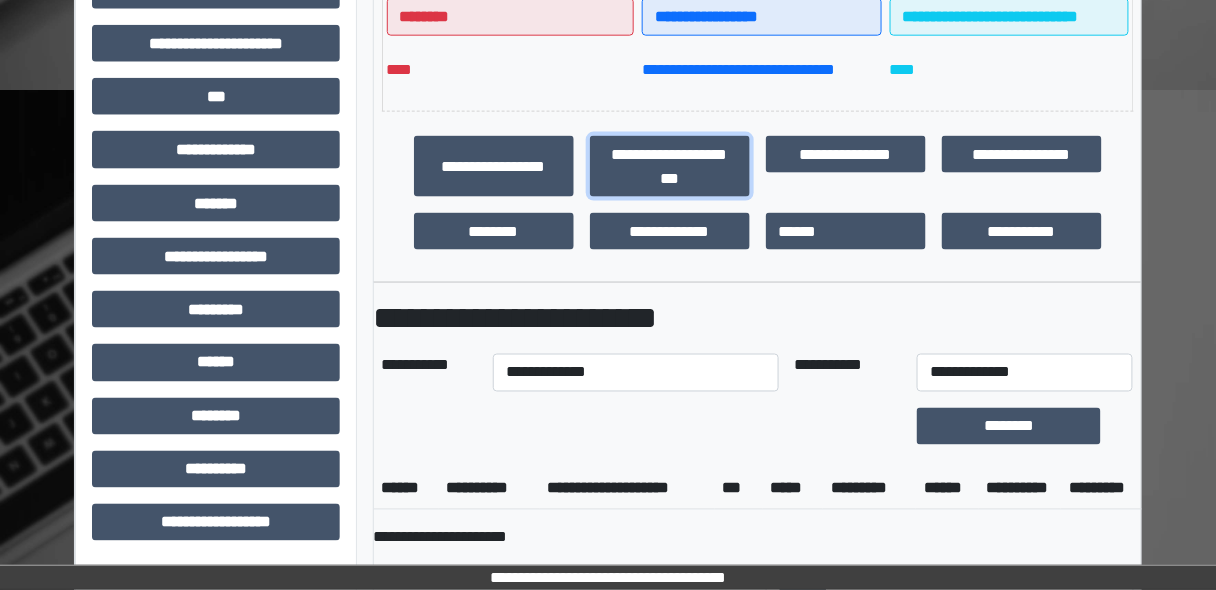 scroll, scrollTop: 753, scrollLeft: 0, axis: vertical 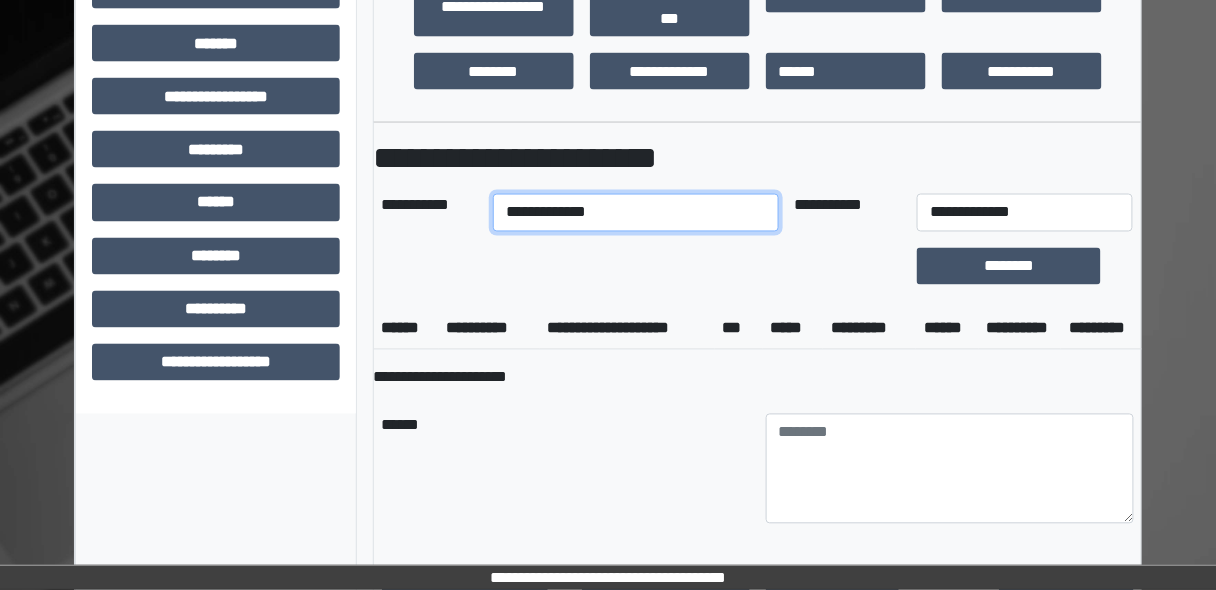 click on "**********" at bounding box center [635, 213] 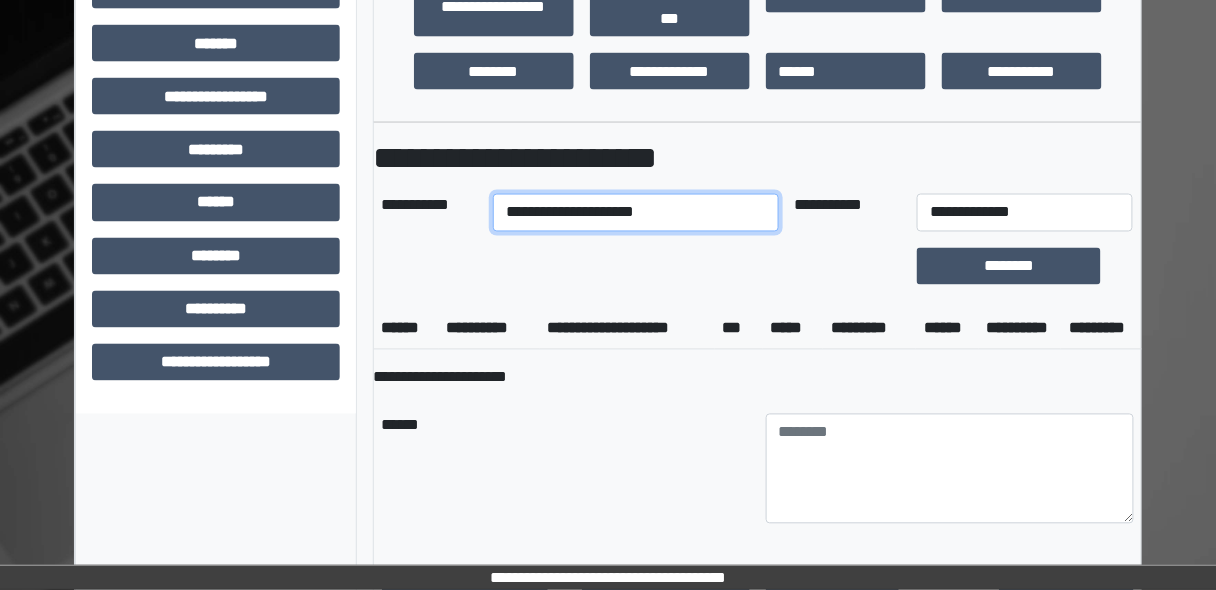 click on "**********" at bounding box center (635, 213) 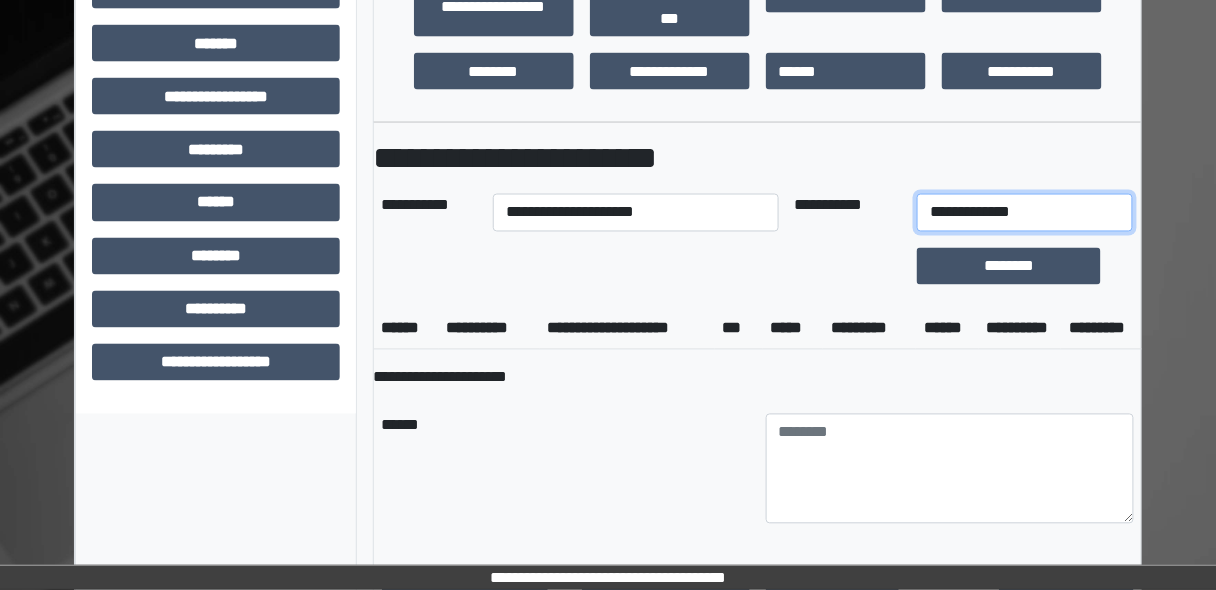 click on "**********" at bounding box center (1025, 213) 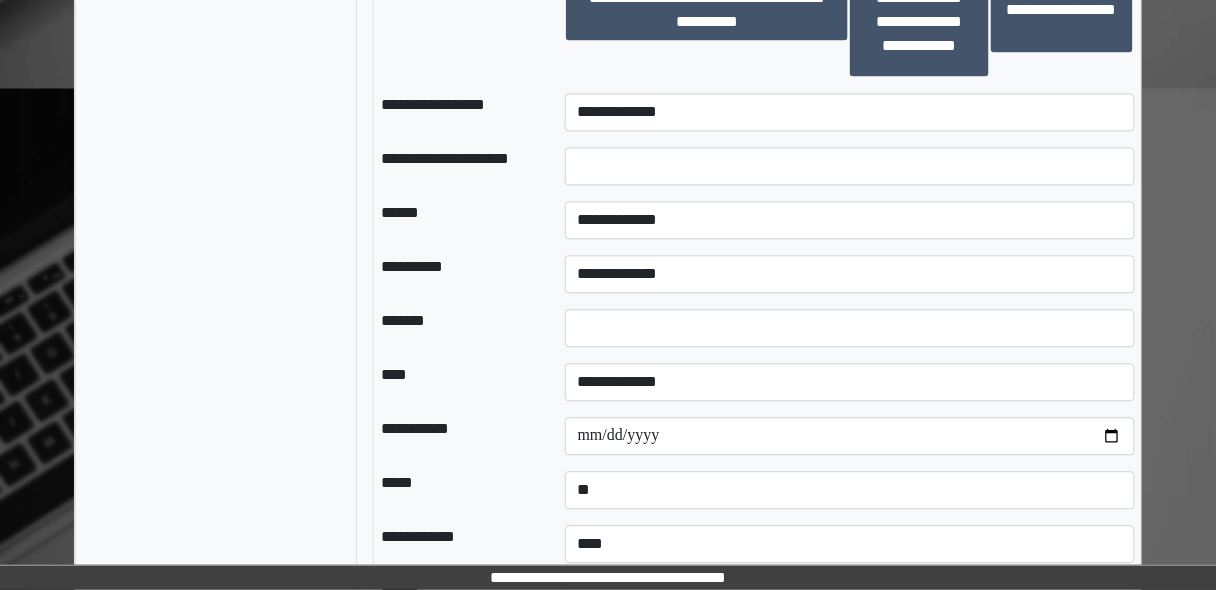 scroll, scrollTop: 2913, scrollLeft: 0, axis: vertical 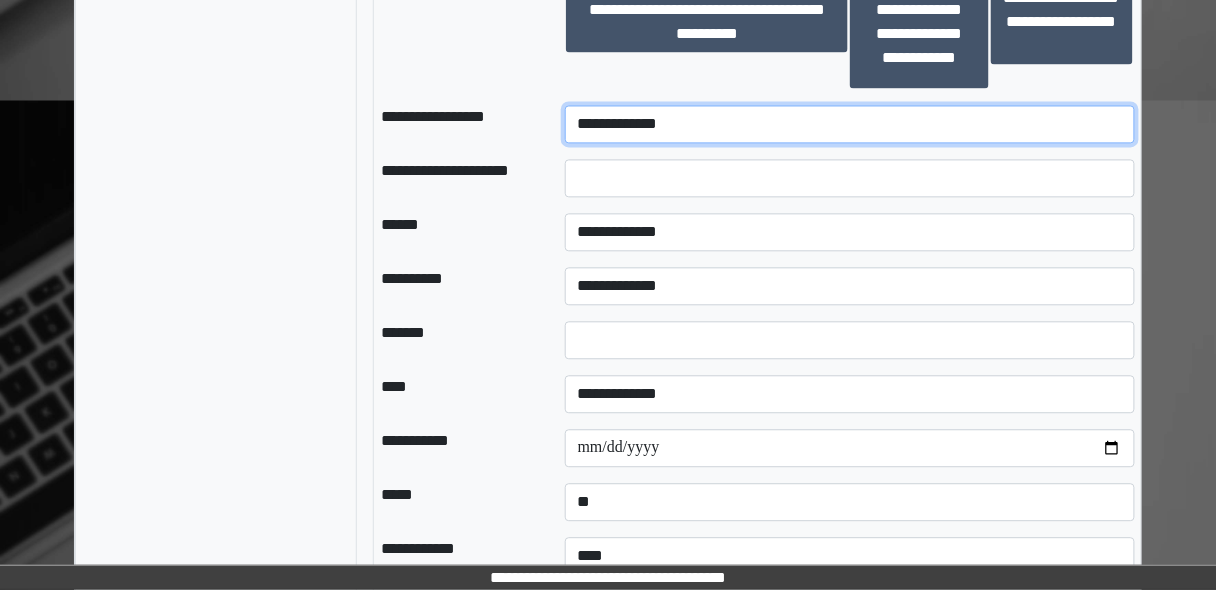click on "**********" at bounding box center (850, 124) 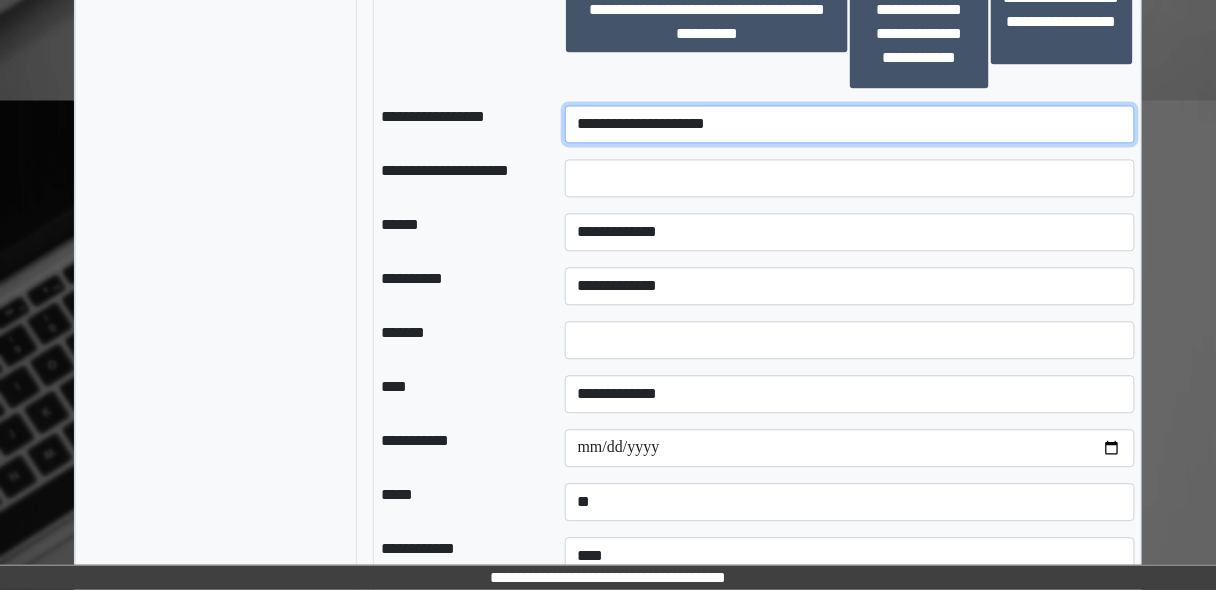click on "**********" at bounding box center (850, 124) 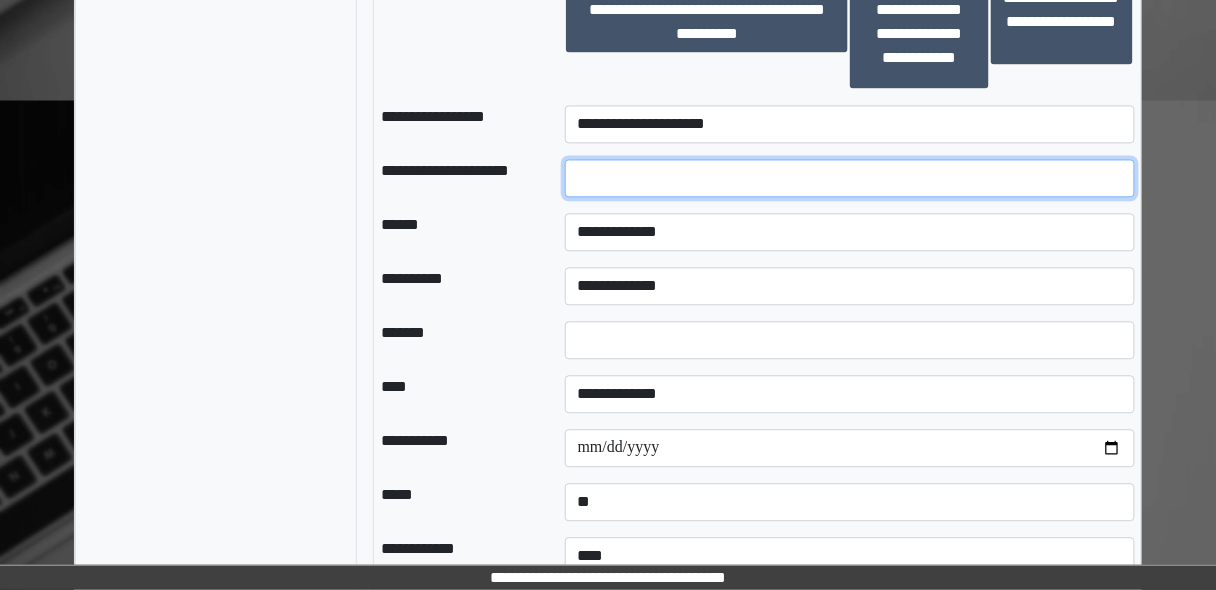 click at bounding box center (850, 178) 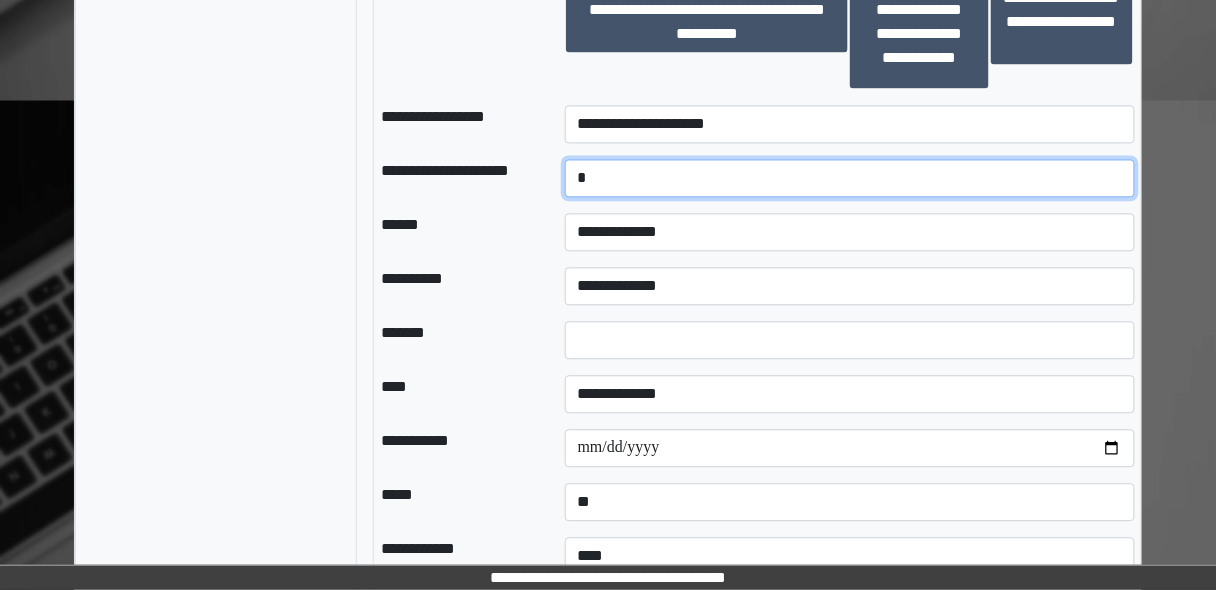 type on "*" 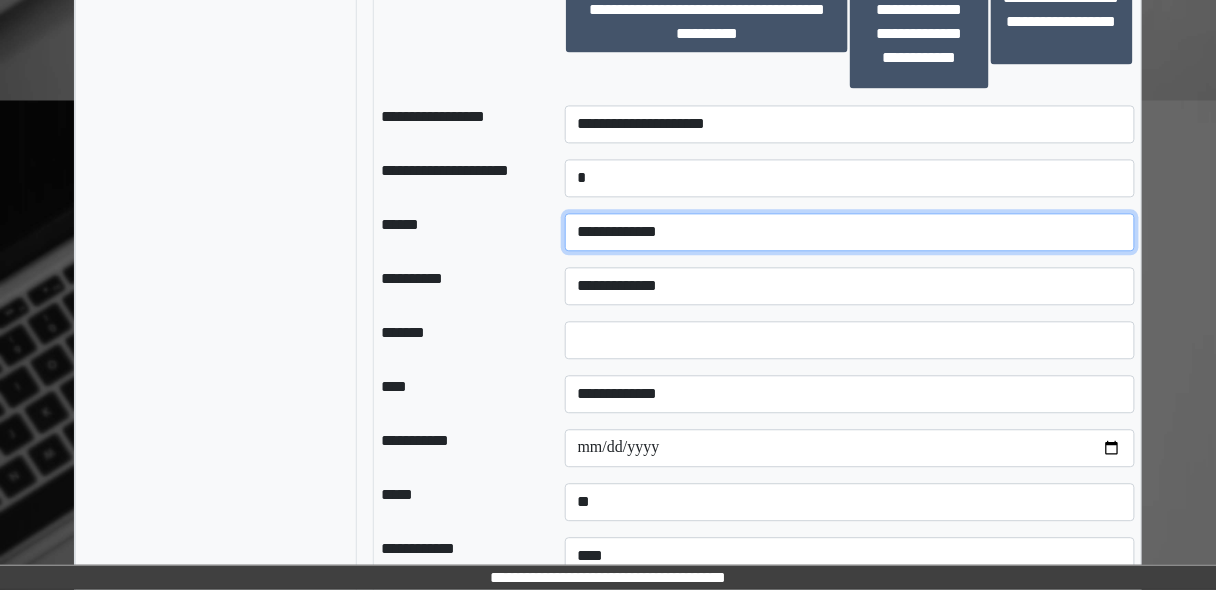 click on "**********" at bounding box center (850, 232) 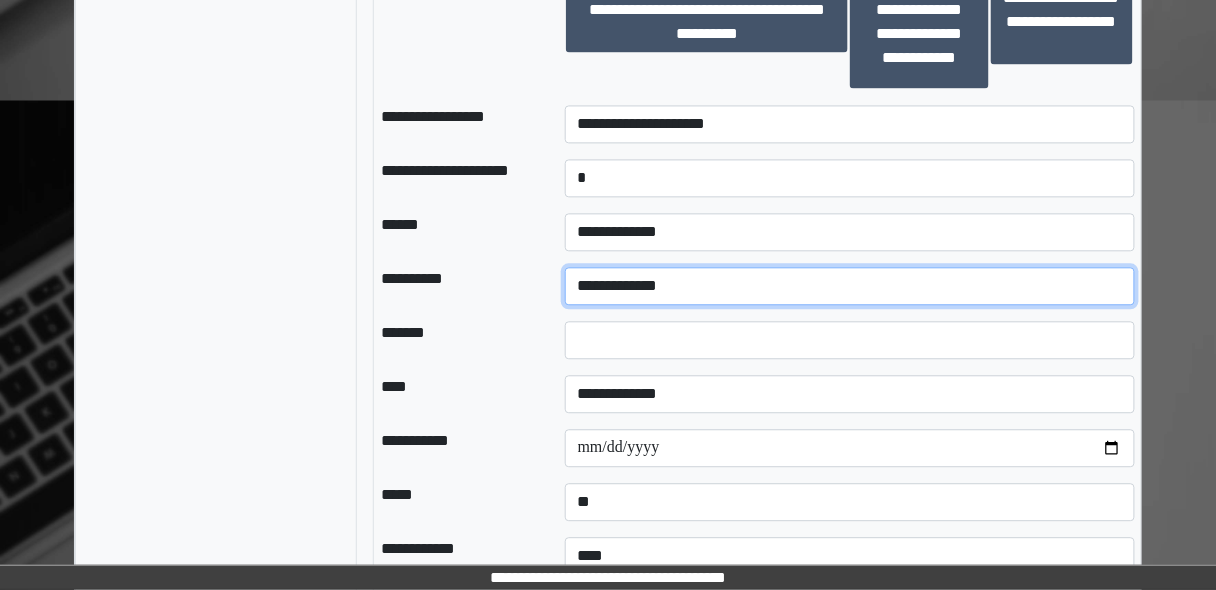 click on "**********" at bounding box center [850, 286] 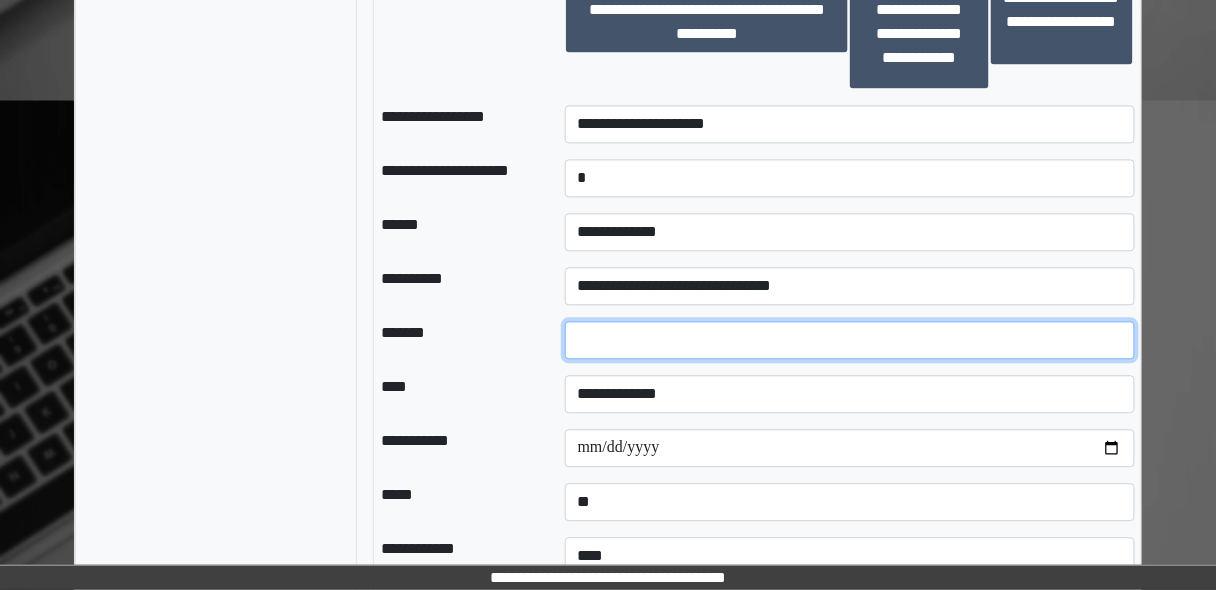 click at bounding box center (850, 340) 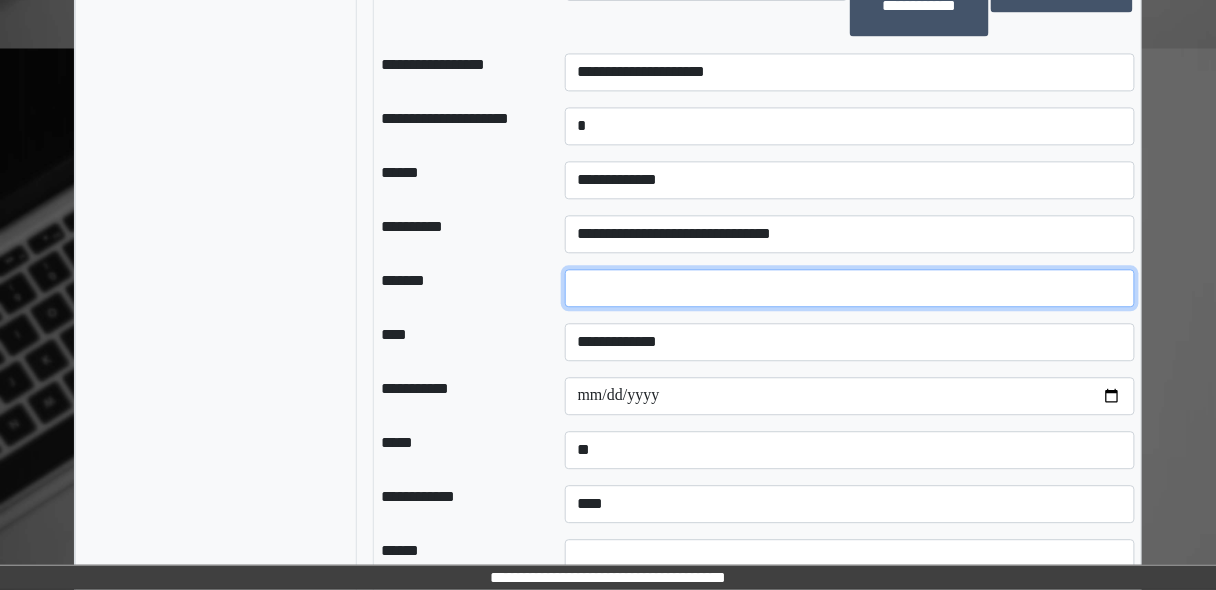scroll, scrollTop: 3073, scrollLeft: 0, axis: vertical 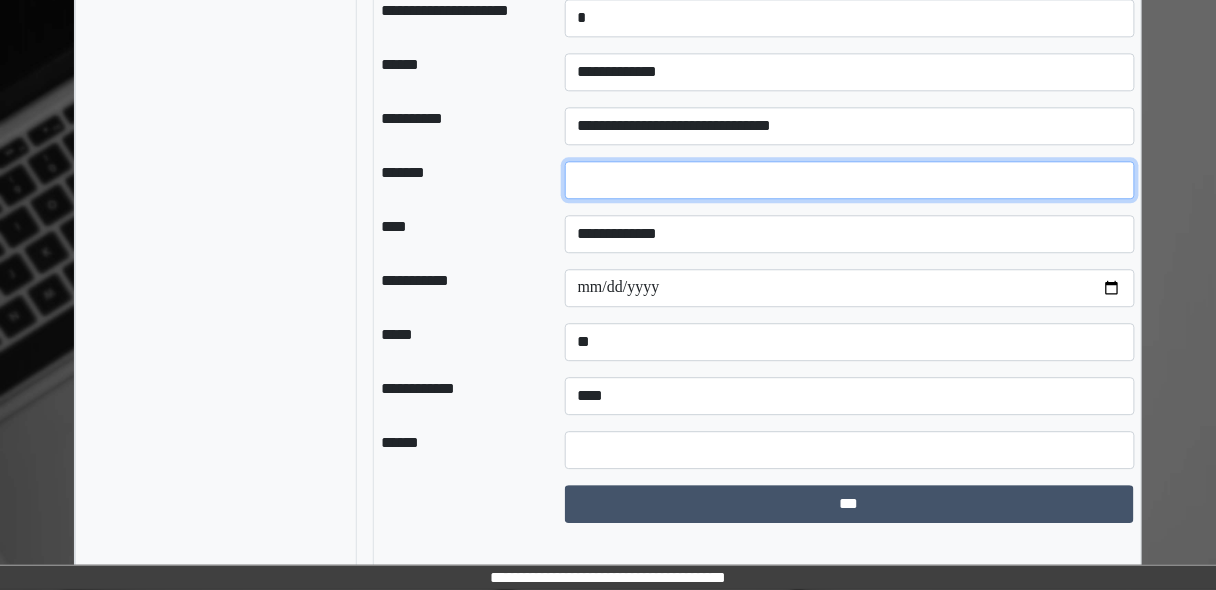 drag, startPoint x: 585, startPoint y: 212, endPoint x: 537, endPoint y: 220, distance: 48.6621 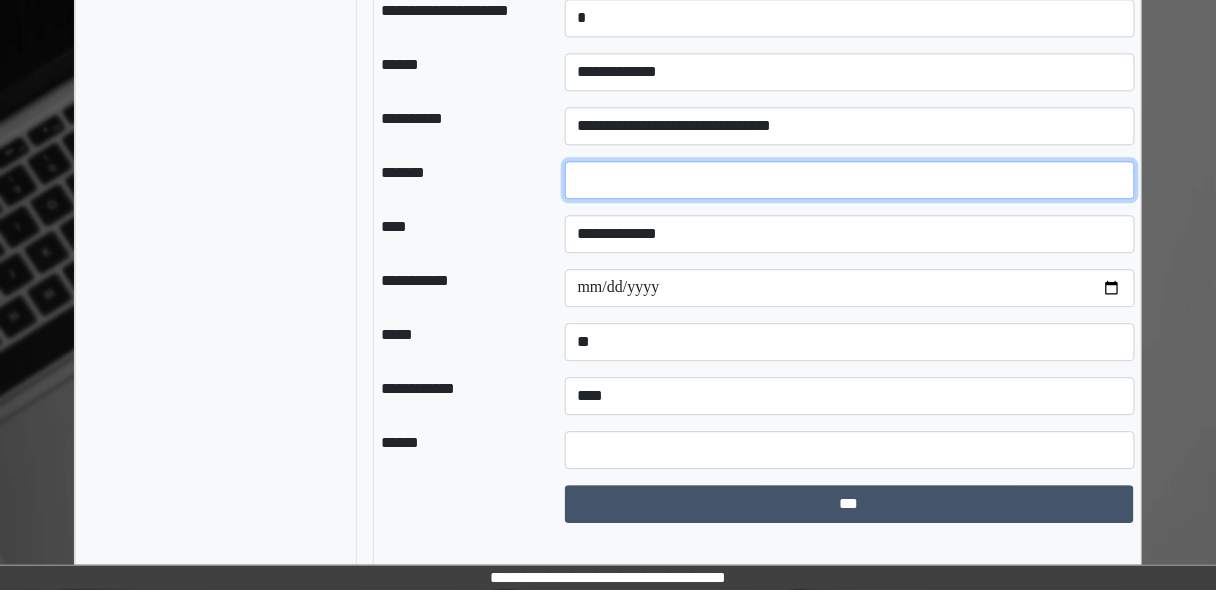 type on "*" 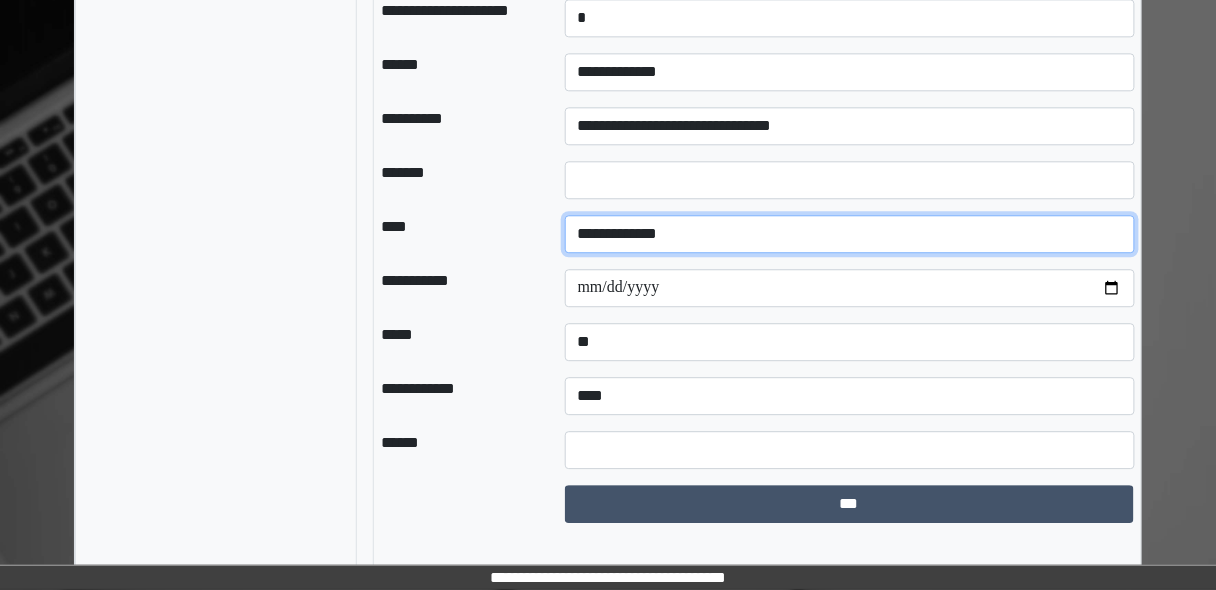 click on "**********" at bounding box center (850, 234) 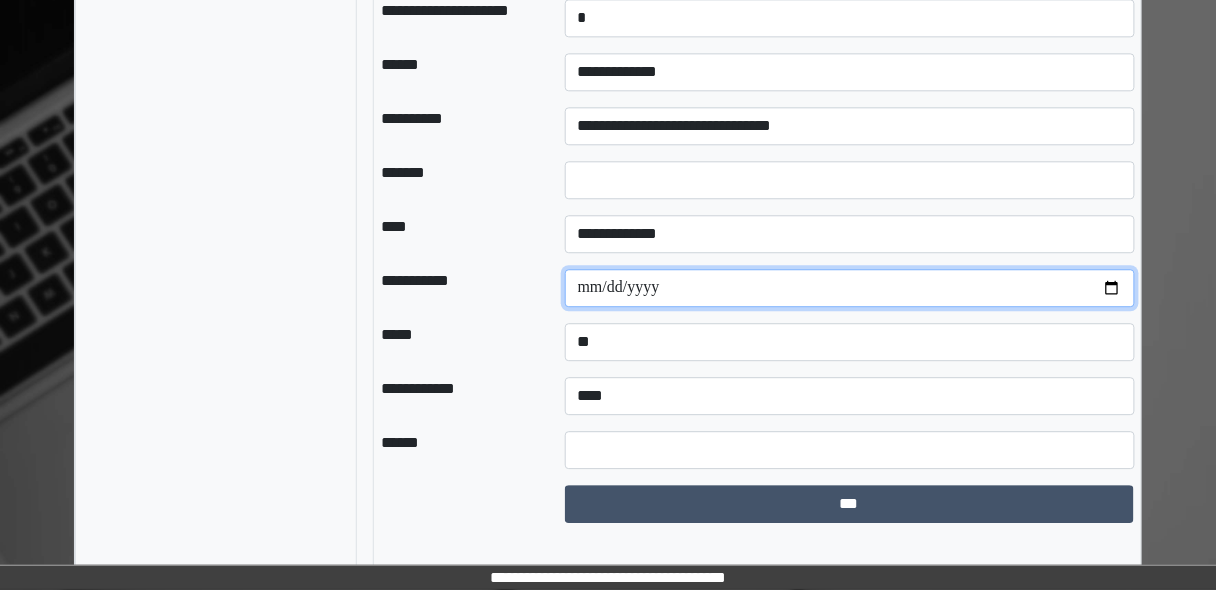 click at bounding box center (850, 288) 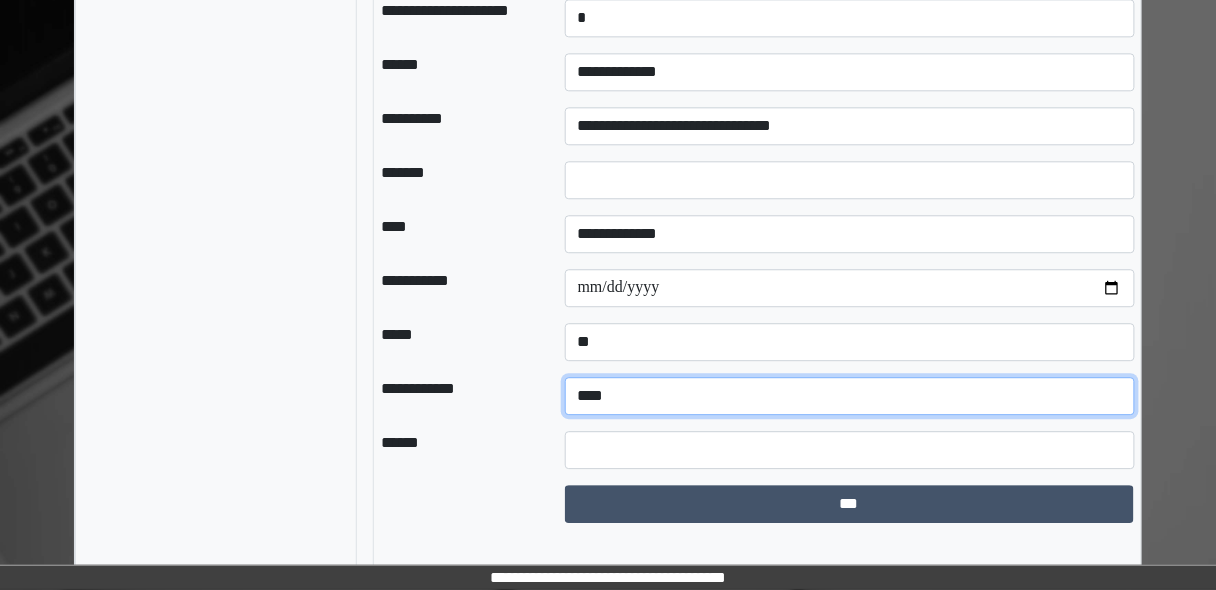 click on "**********" at bounding box center (850, 396) 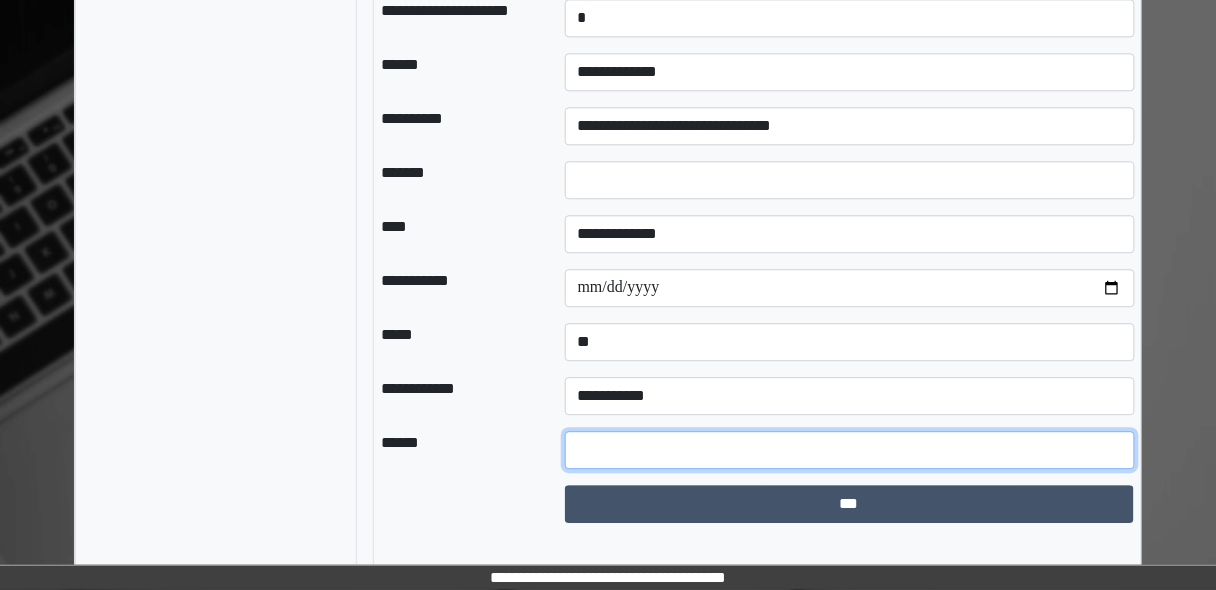 click at bounding box center (850, 450) 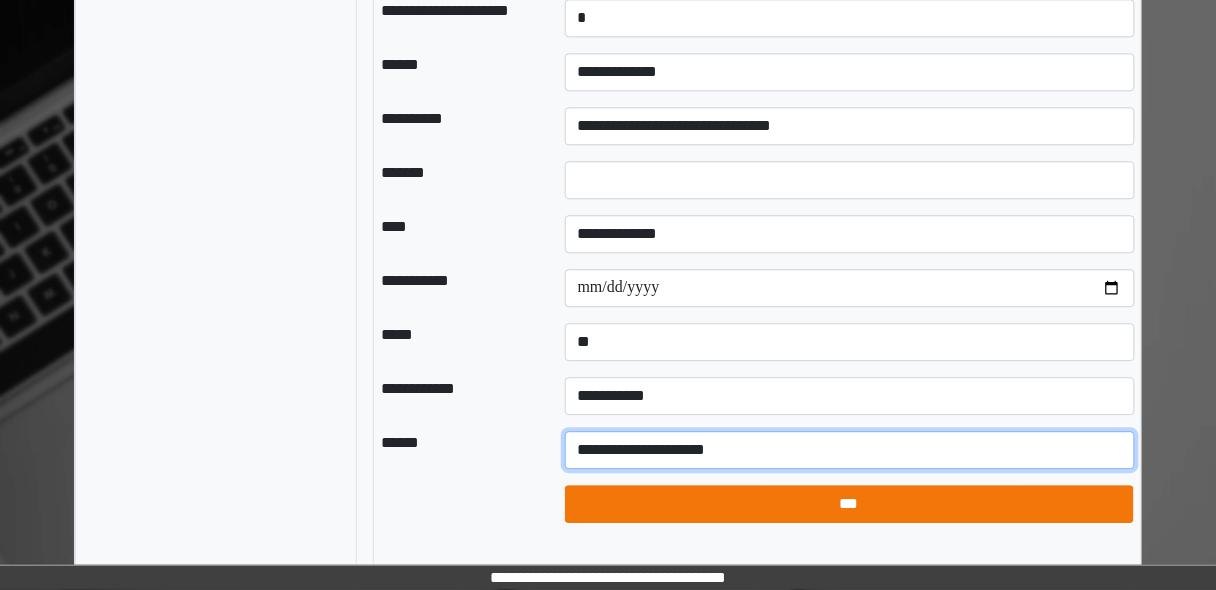 type on "**********" 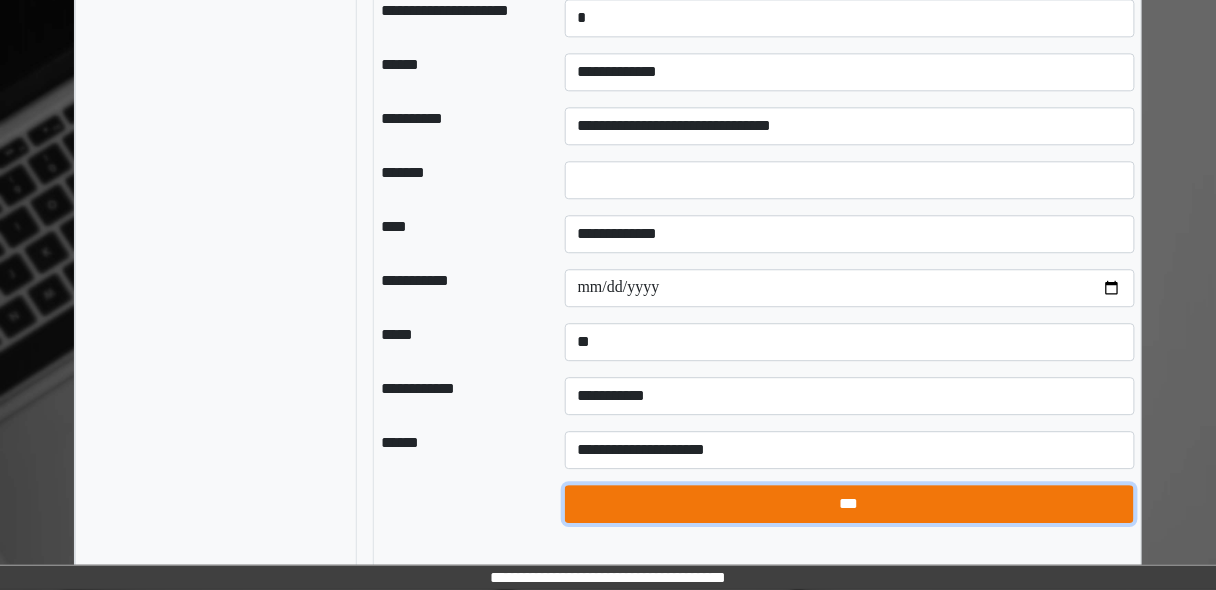 click on "***" at bounding box center [849, 503] 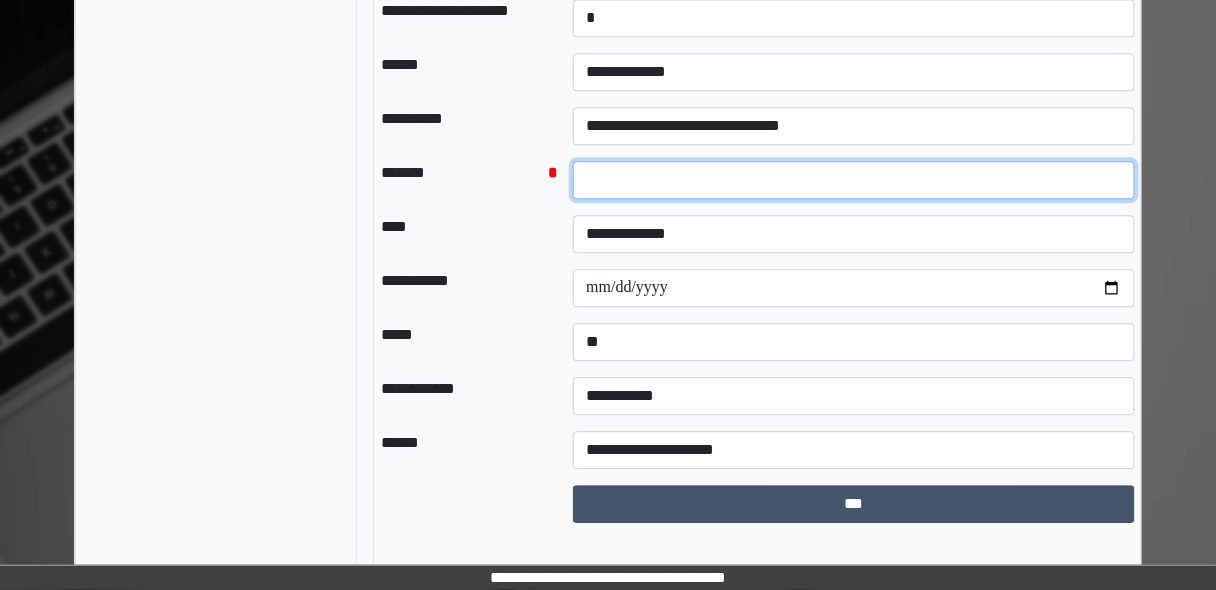 drag, startPoint x: 603, startPoint y: 211, endPoint x: 462, endPoint y: 235, distance: 143.02797 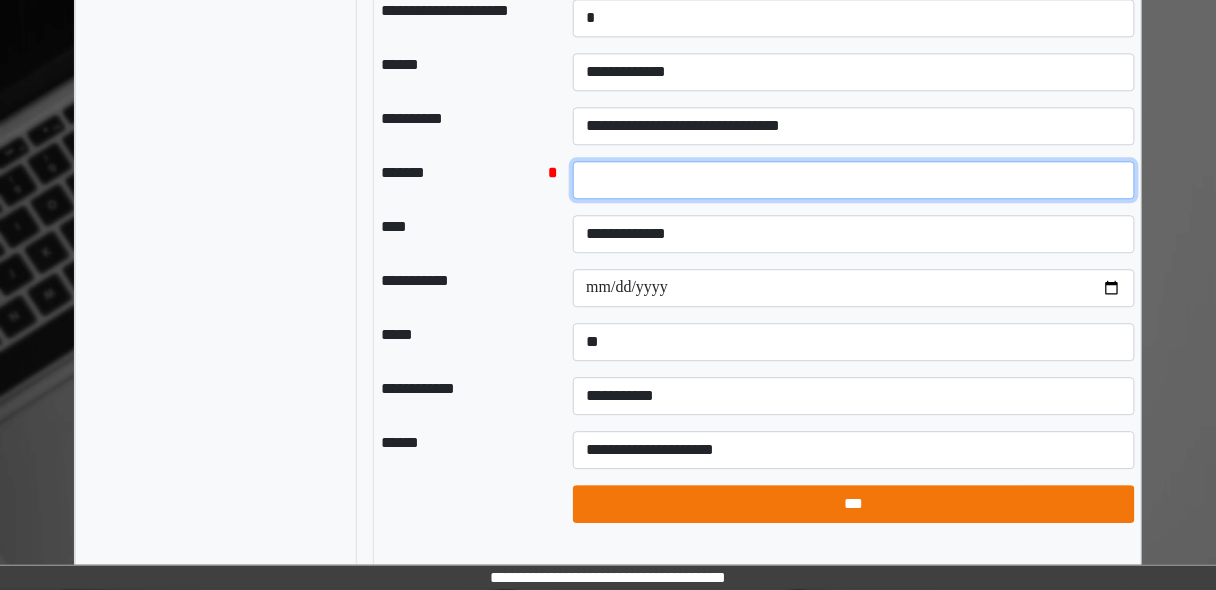 type on "*" 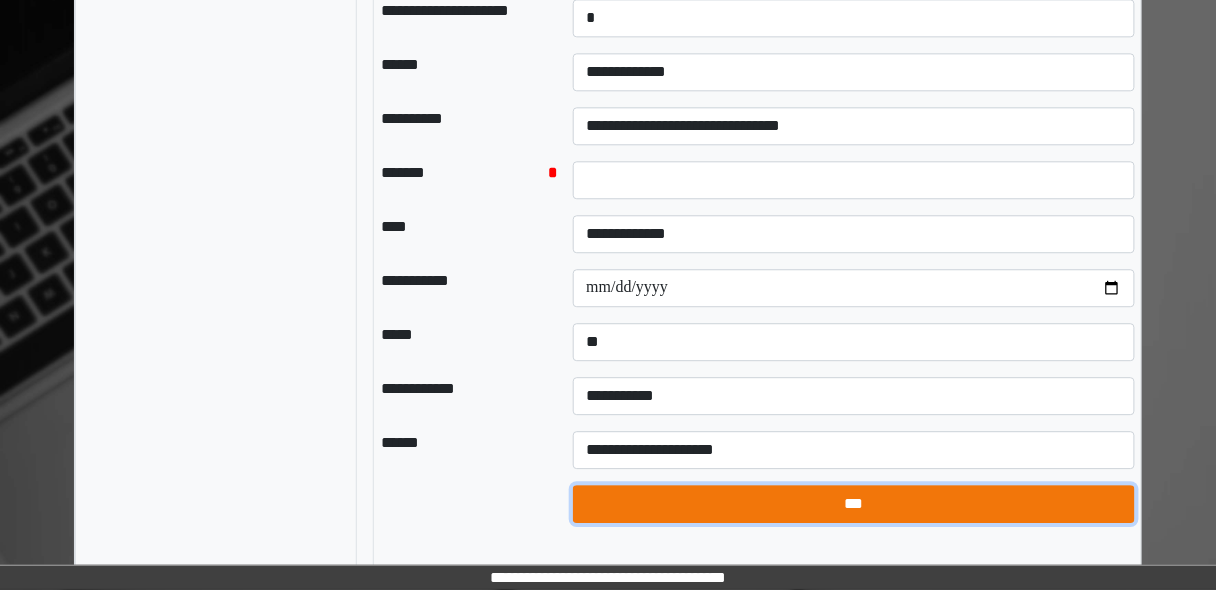 click on "***" at bounding box center (854, 503) 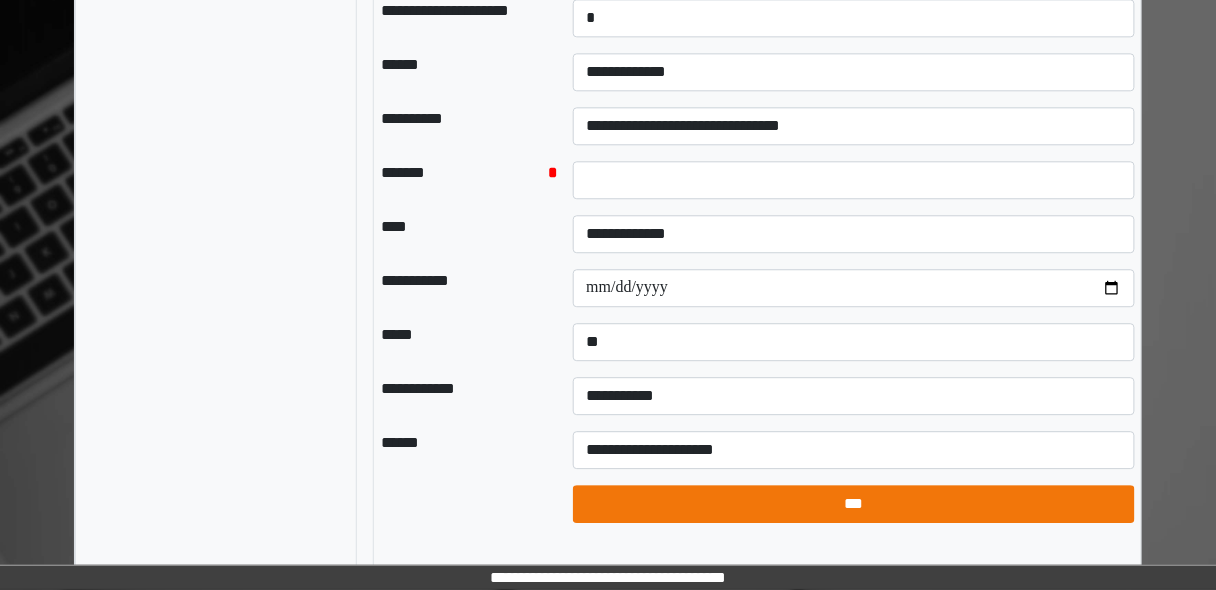 select on "*" 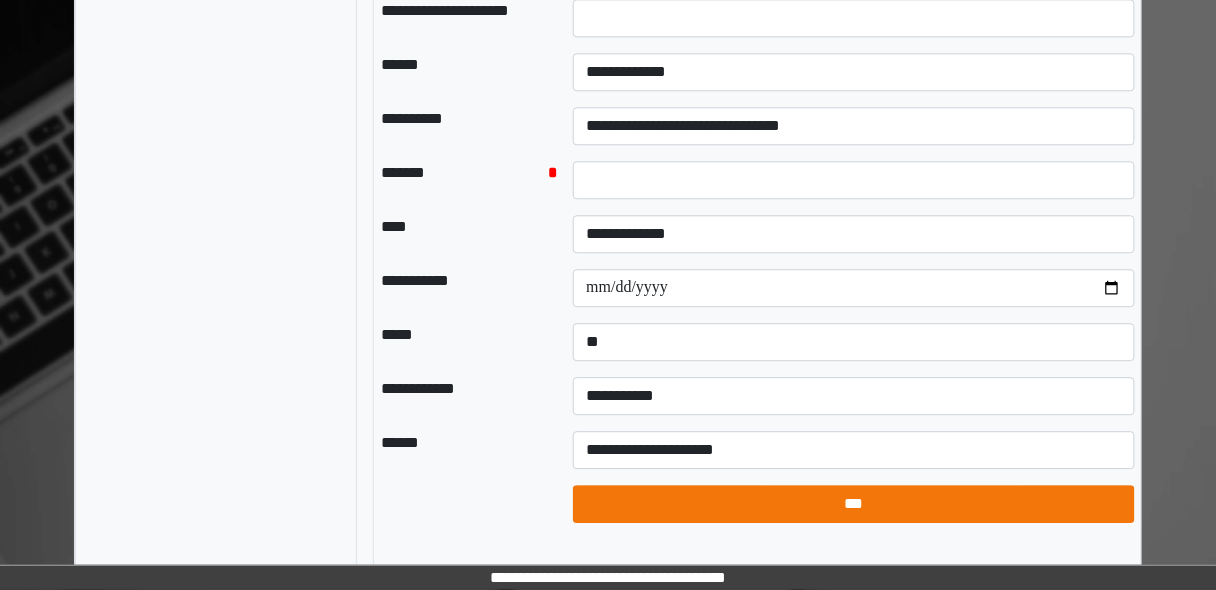 select on "*" 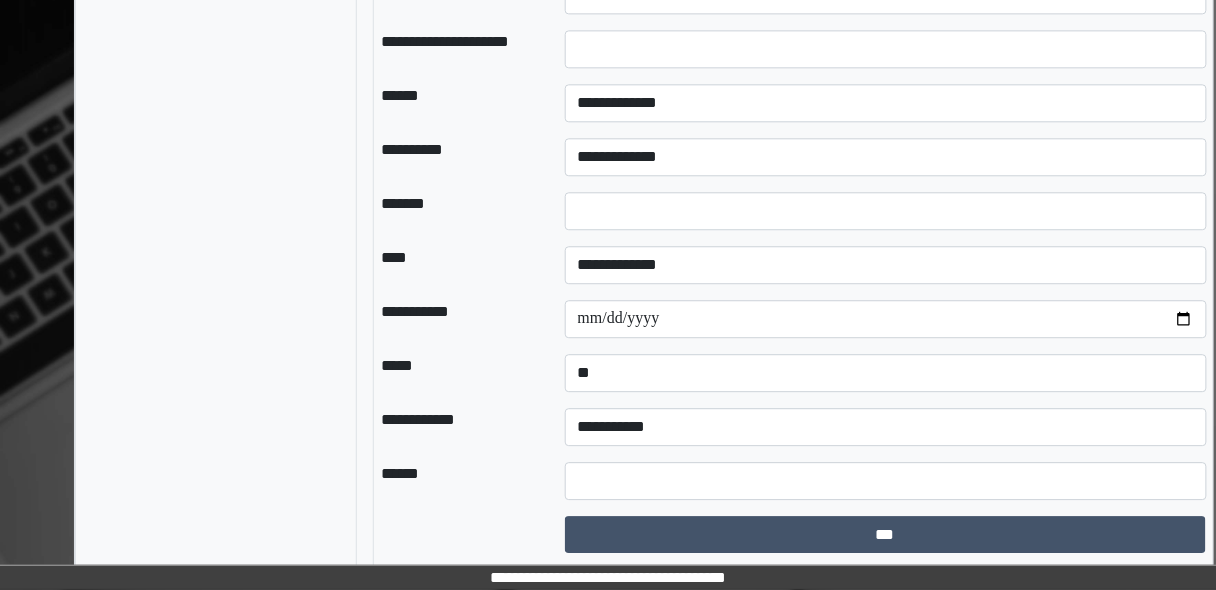 scroll, scrollTop: 179, scrollLeft: 0, axis: vertical 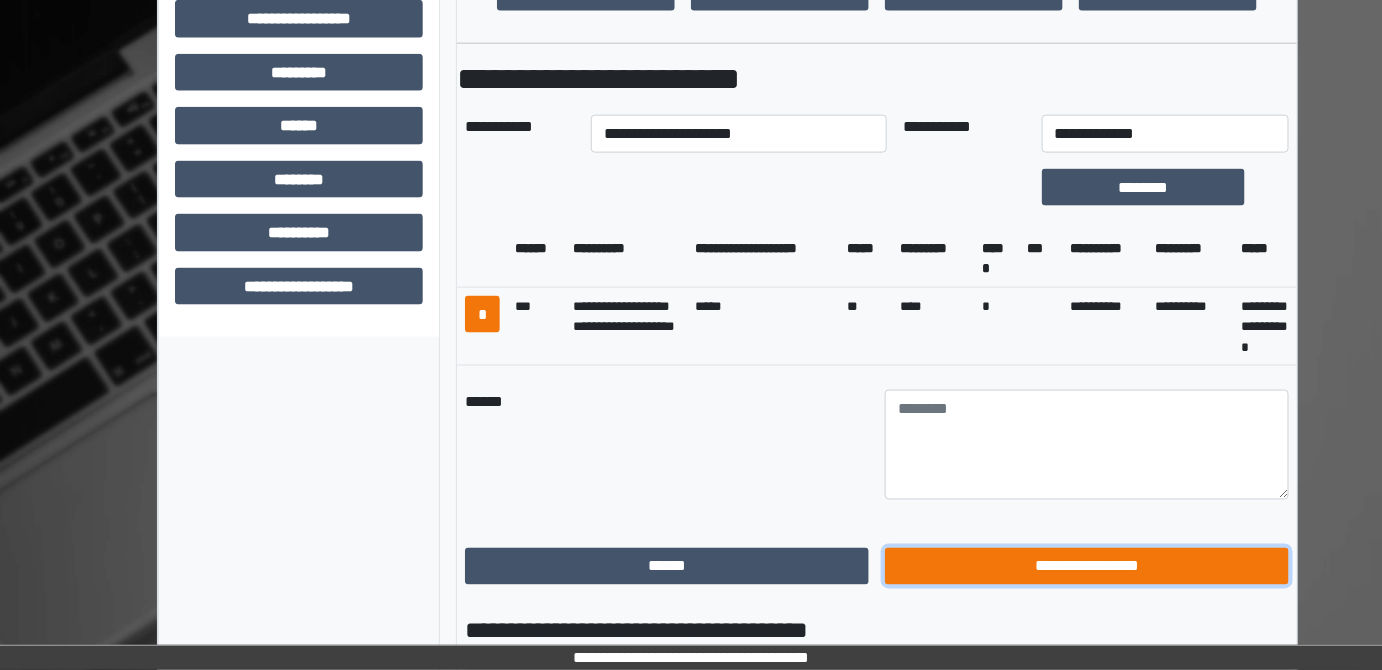 click on "**********" at bounding box center [1087, 566] 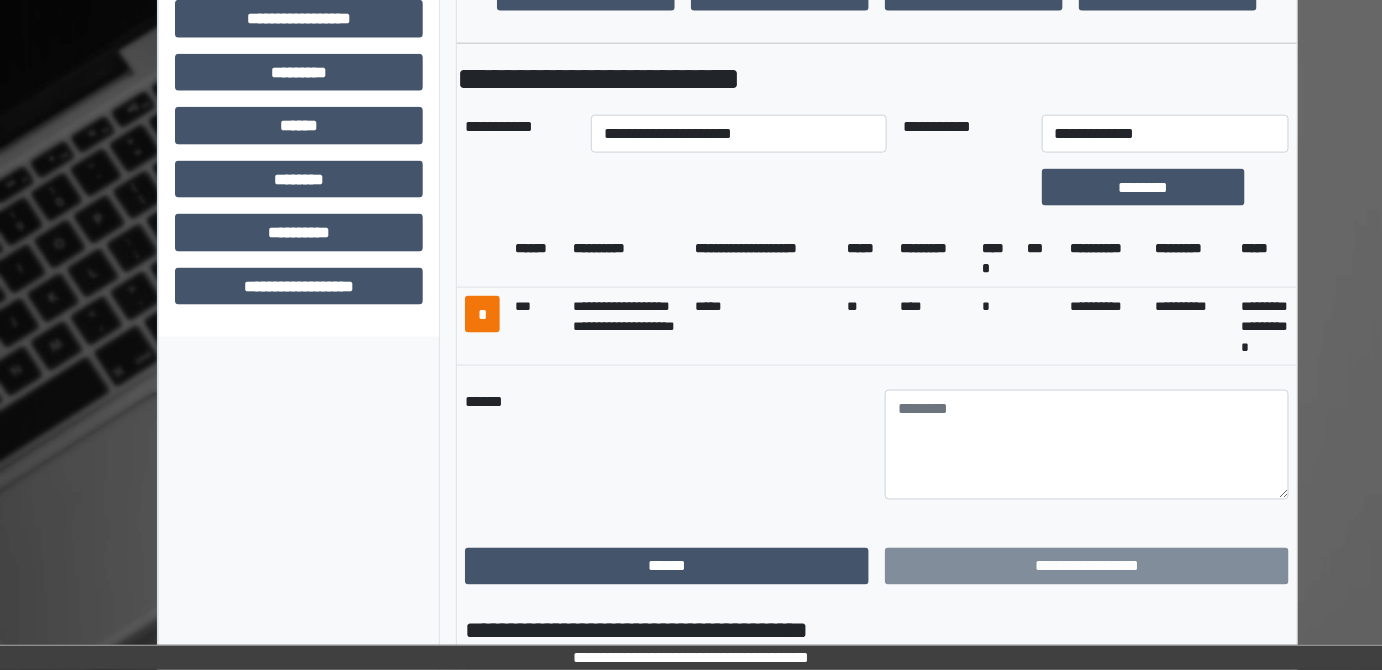 scroll, scrollTop: 516, scrollLeft: 0, axis: vertical 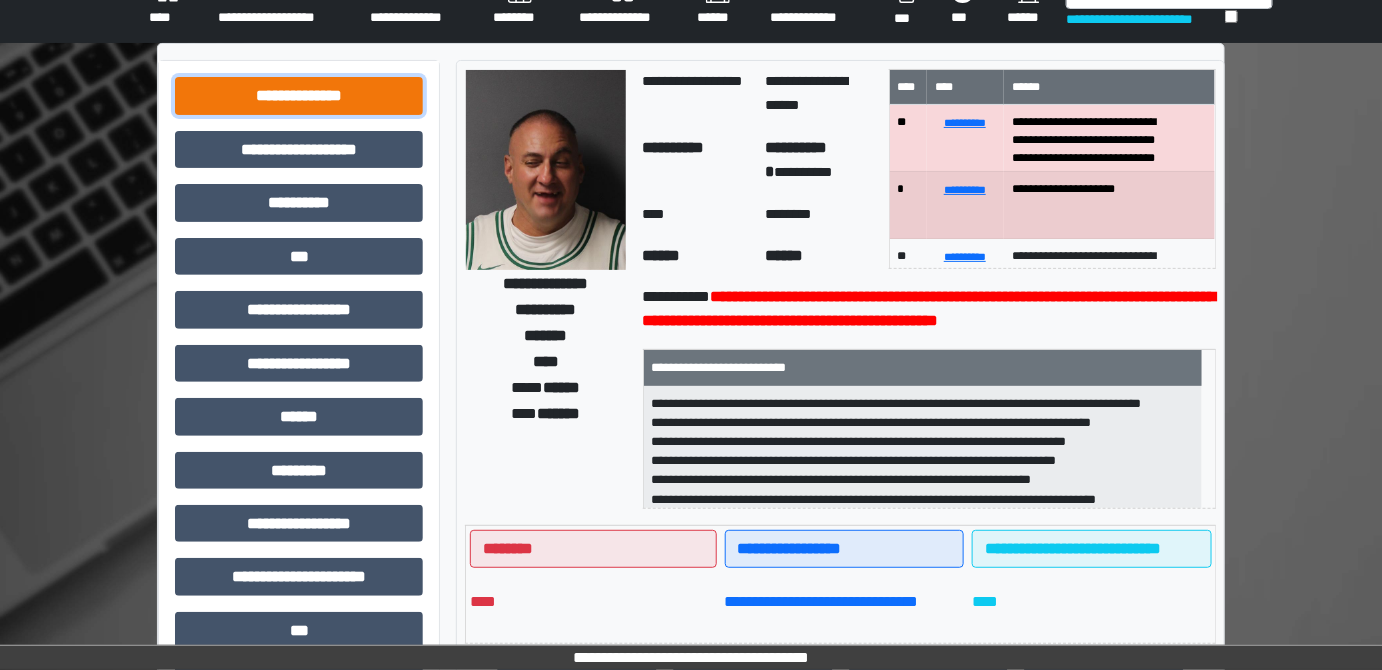click on "**********" at bounding box center [299, 95] 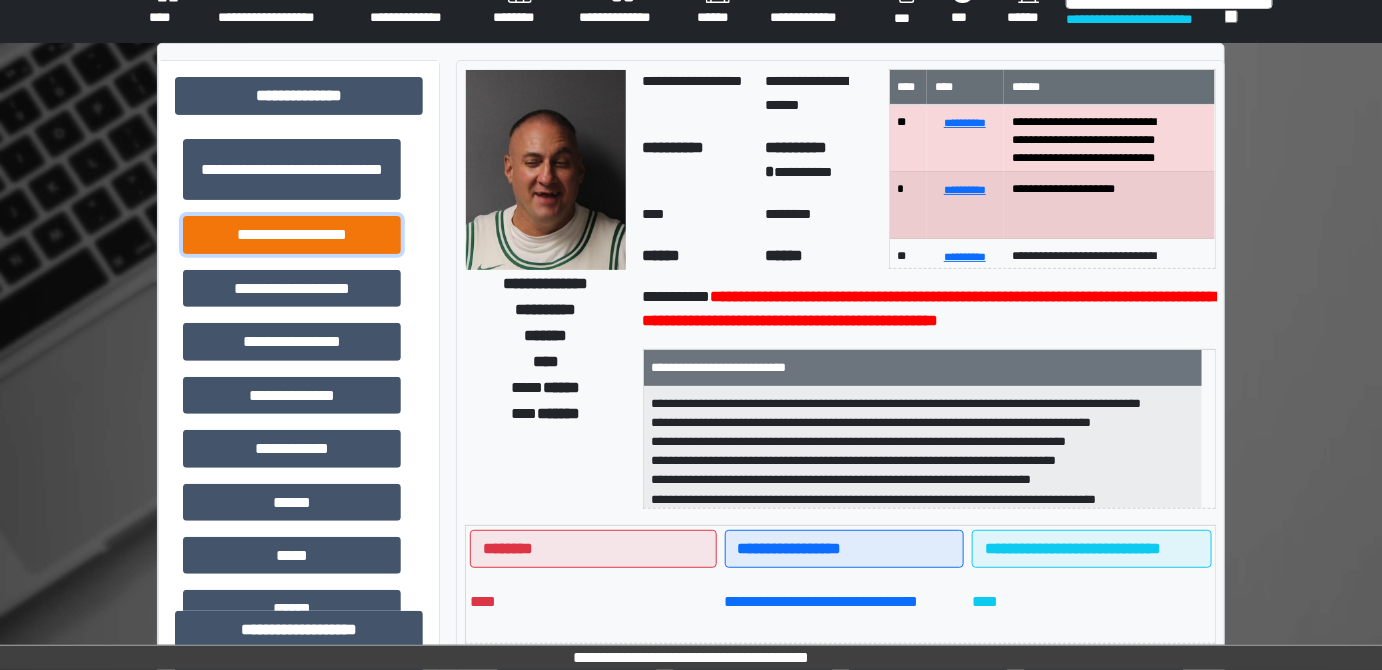click on "**********" at bounding box center (292, 234) 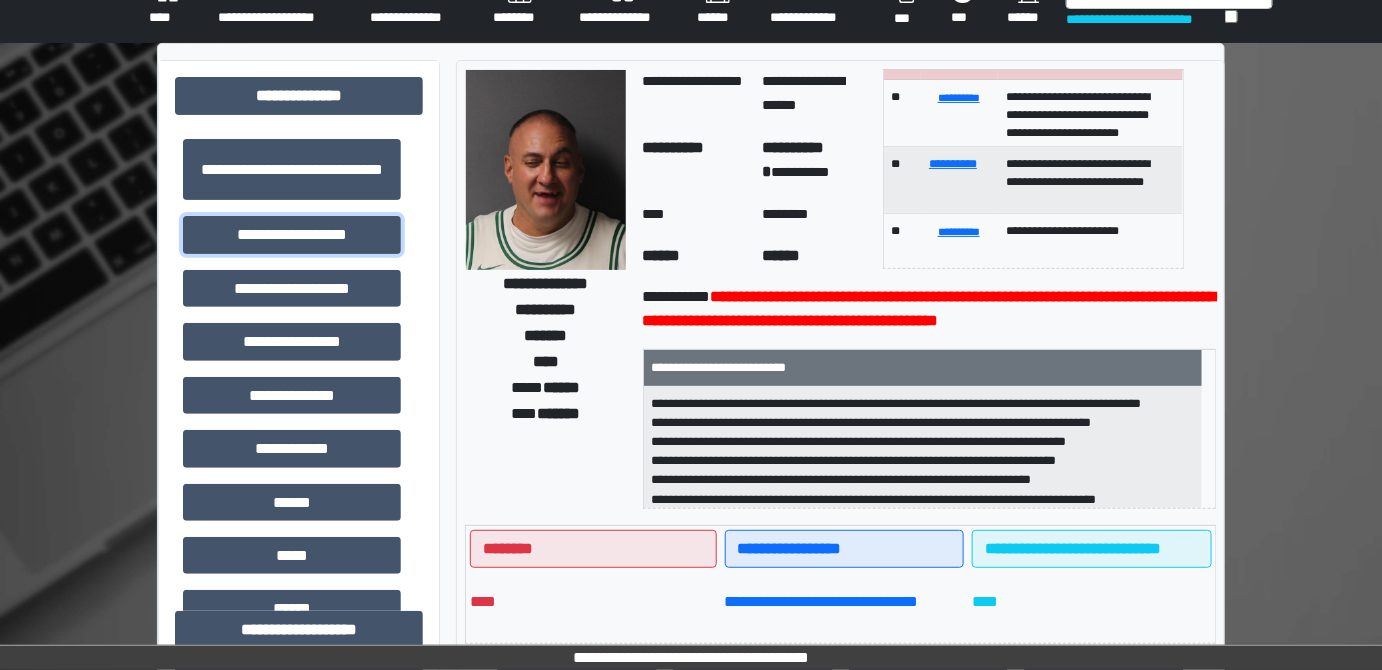scroll, scrollTop: 272, scrollLeft: 0, axis: vertical 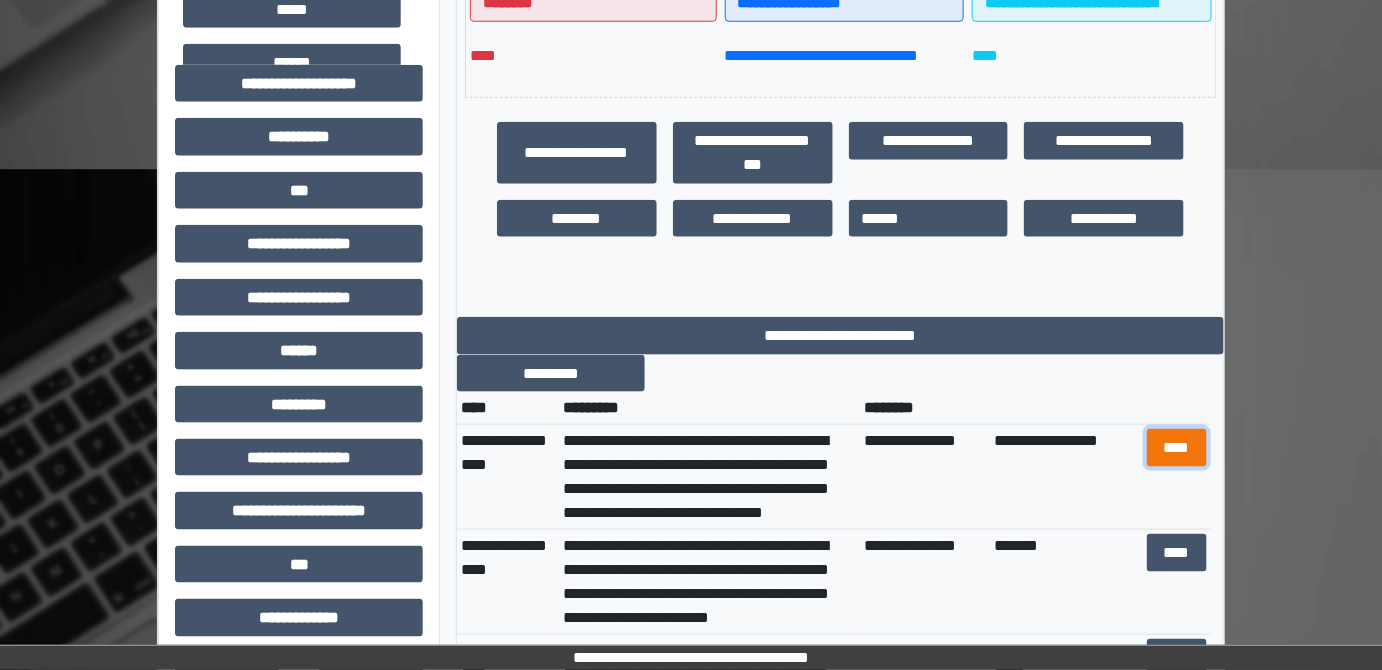 click on "****" at bounding box center (1176, 447) 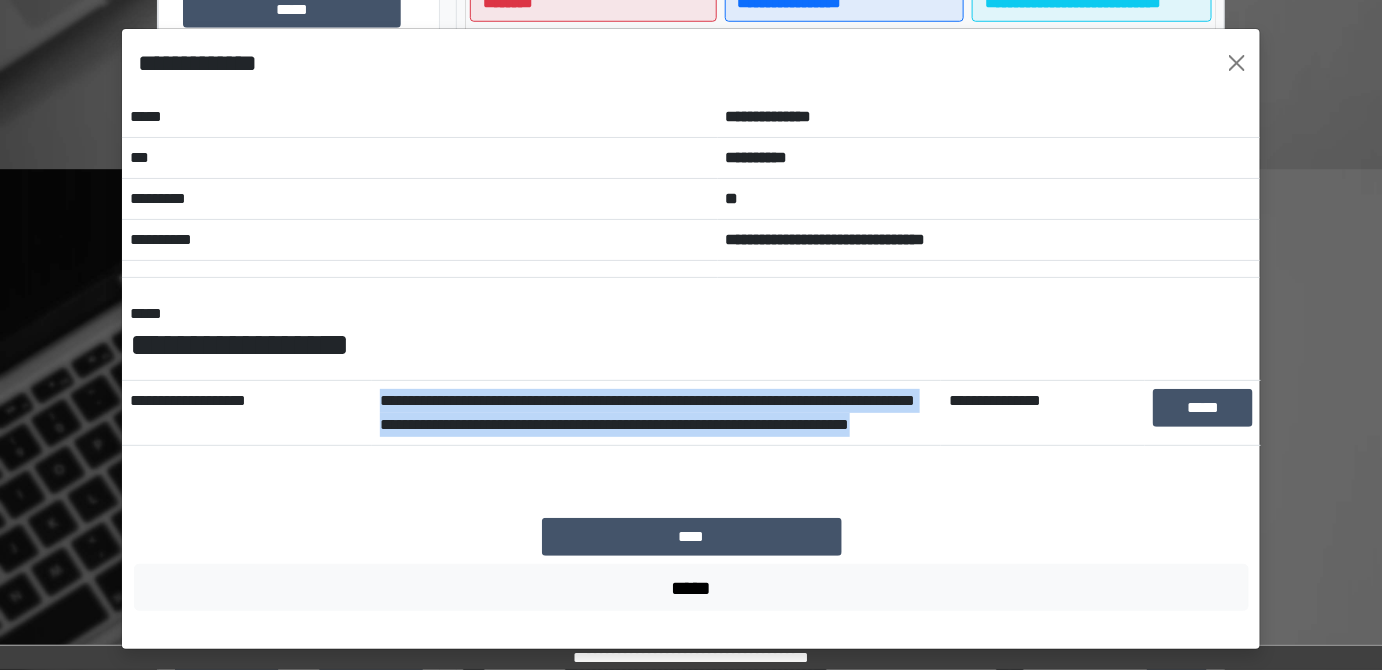 drag, startPoint x: 511, startPoint y: 443, endPoint x: 357, endPoint y: 406, distance: 158.38245 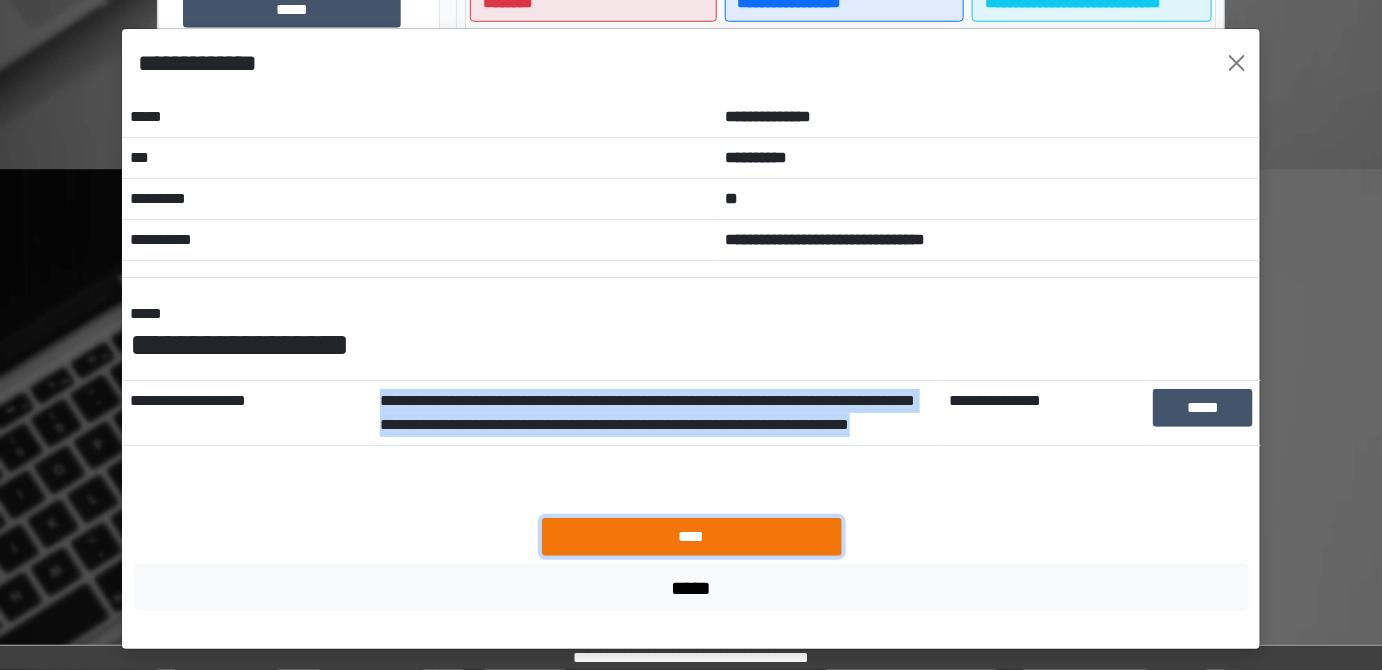 click on "****" at bounding box center (692, 536) 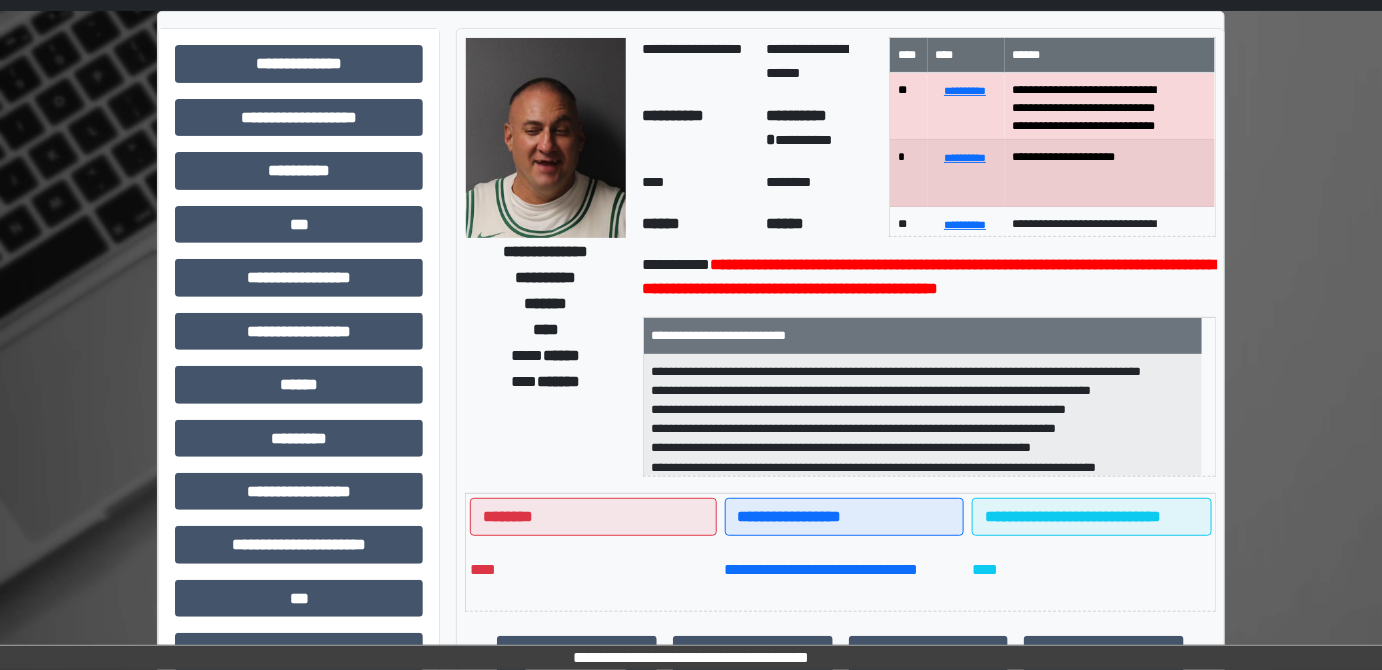 scroll, scrollTop: 90, scrollLeft: 0, axis: vertical 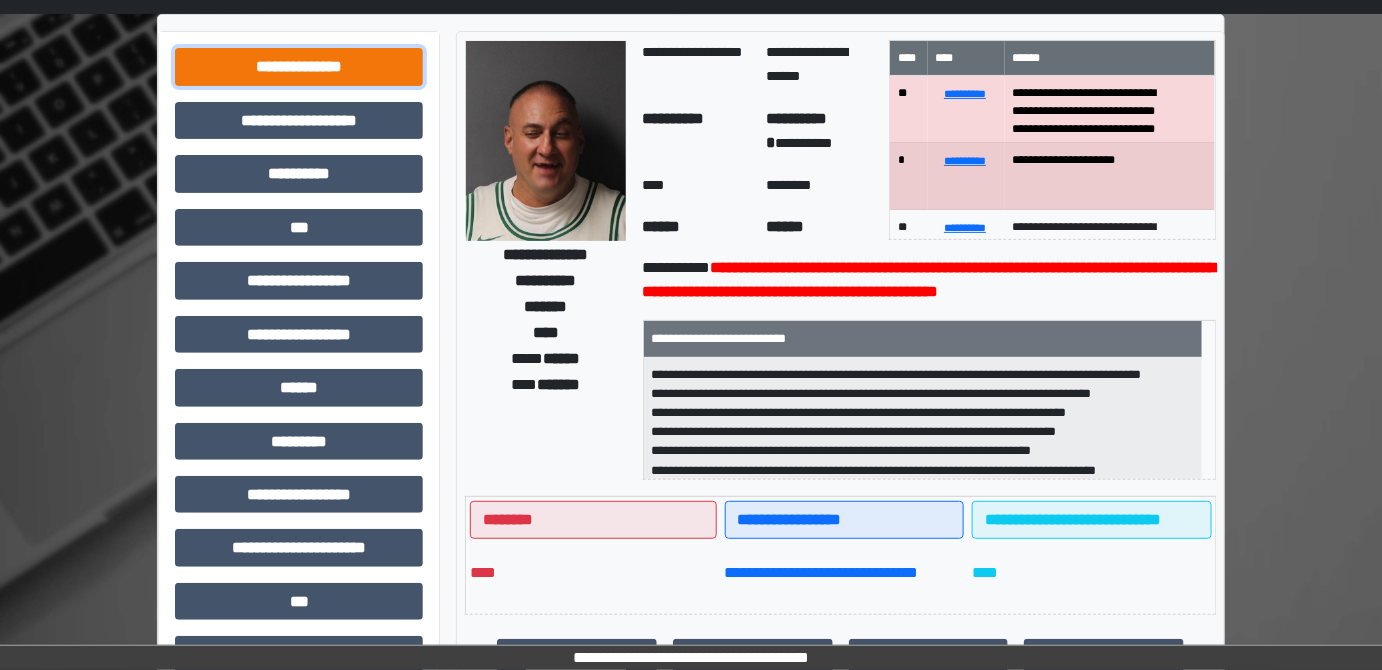 click on "**********" at bounding box center [299, 66] 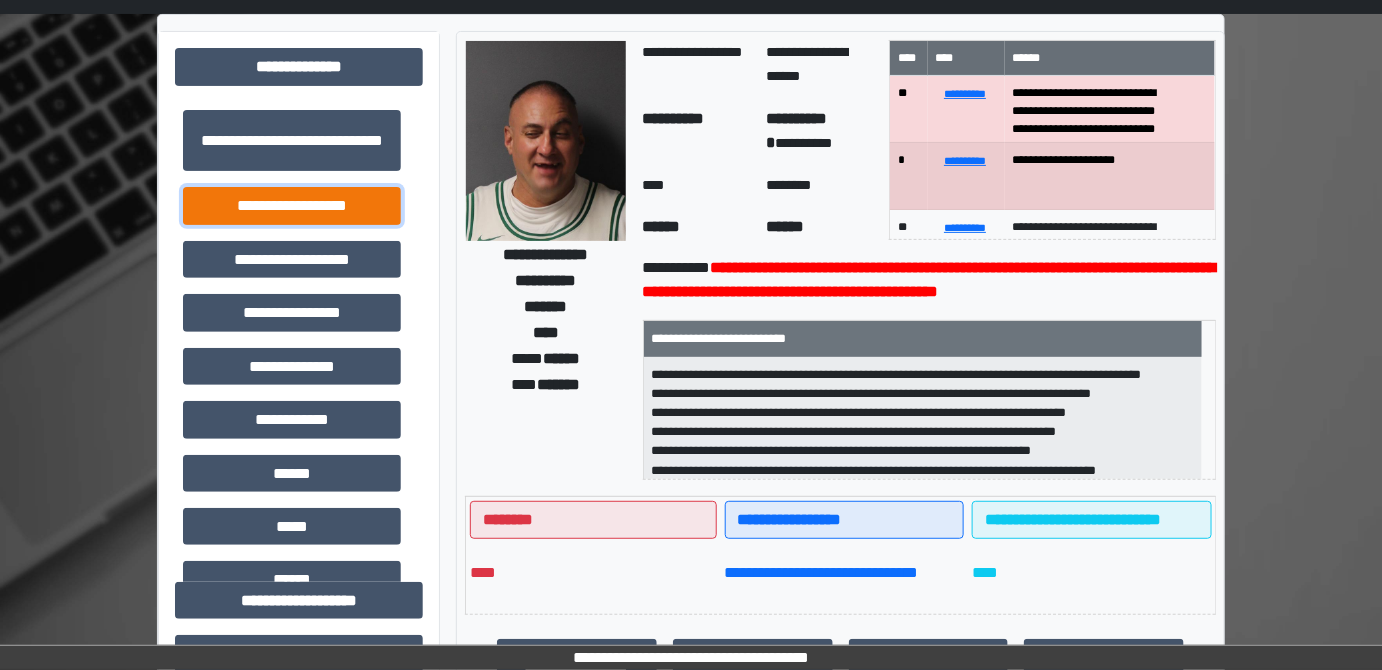 click on "**********" at bounding box center [292, 205] 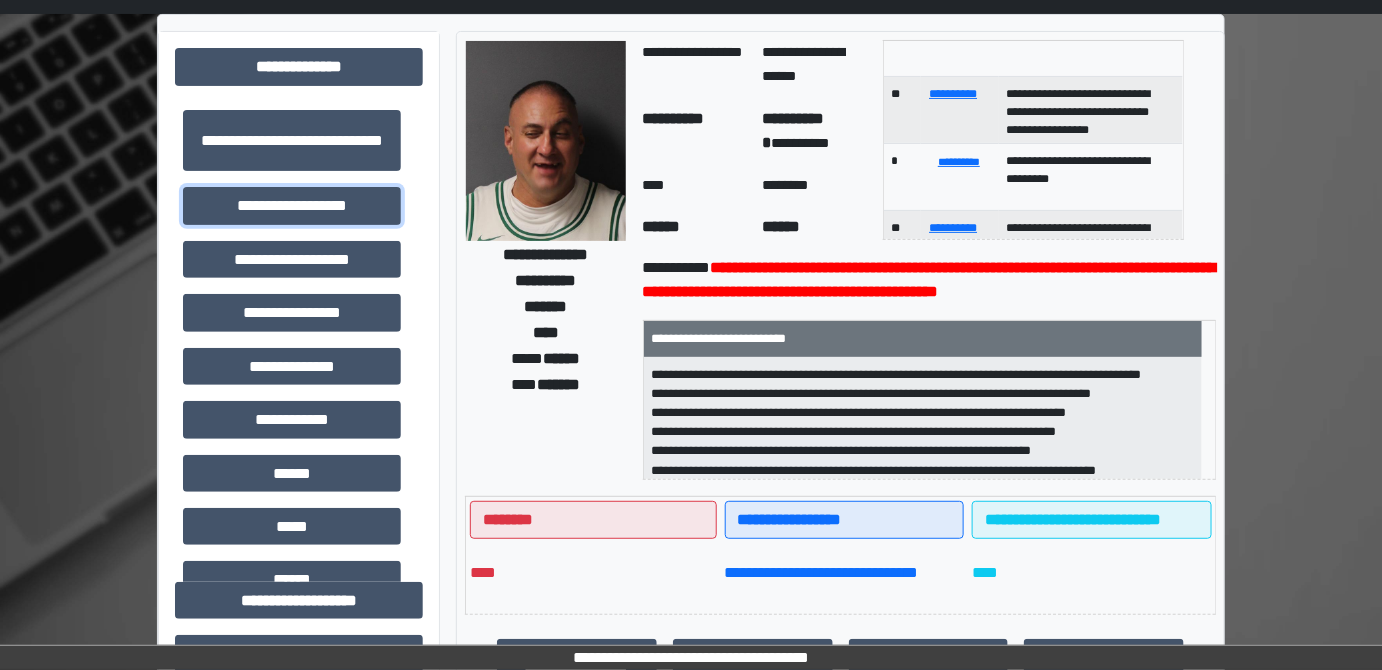 scroll, scrollTop: 363, scrollLeft: 0, axis: vertical 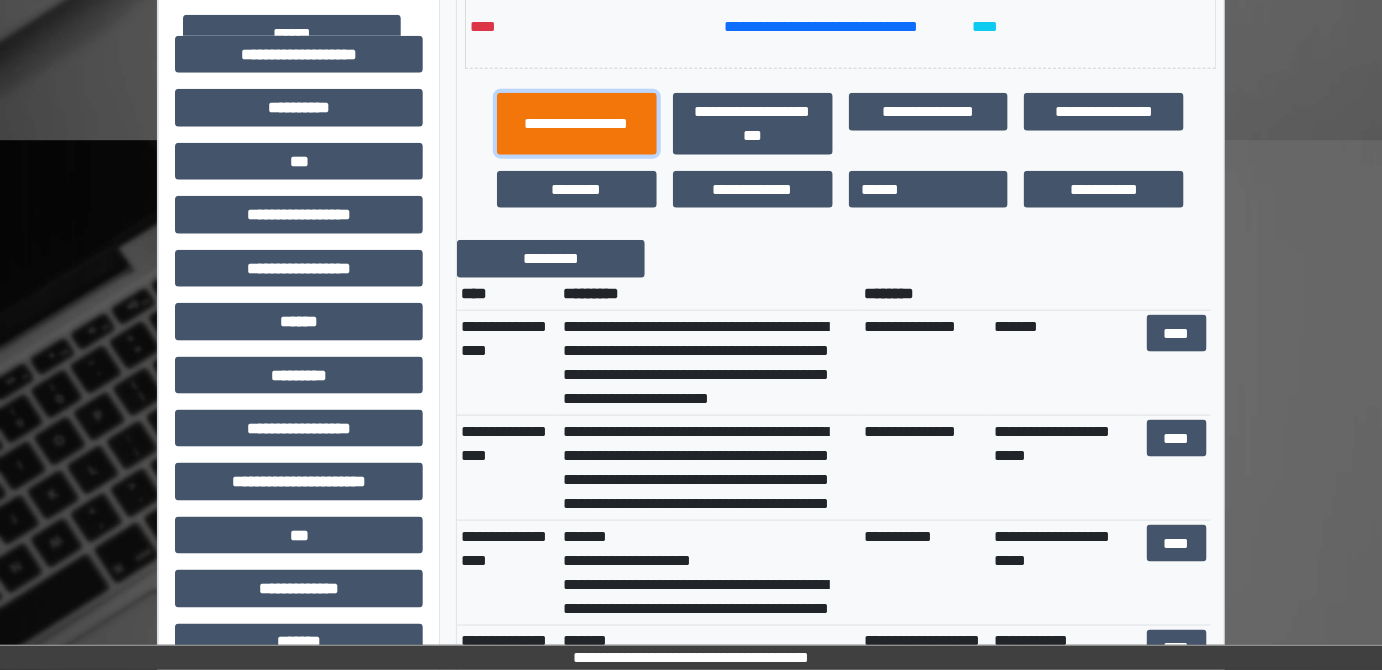 click on "**********" at bounding box center [577, 123] 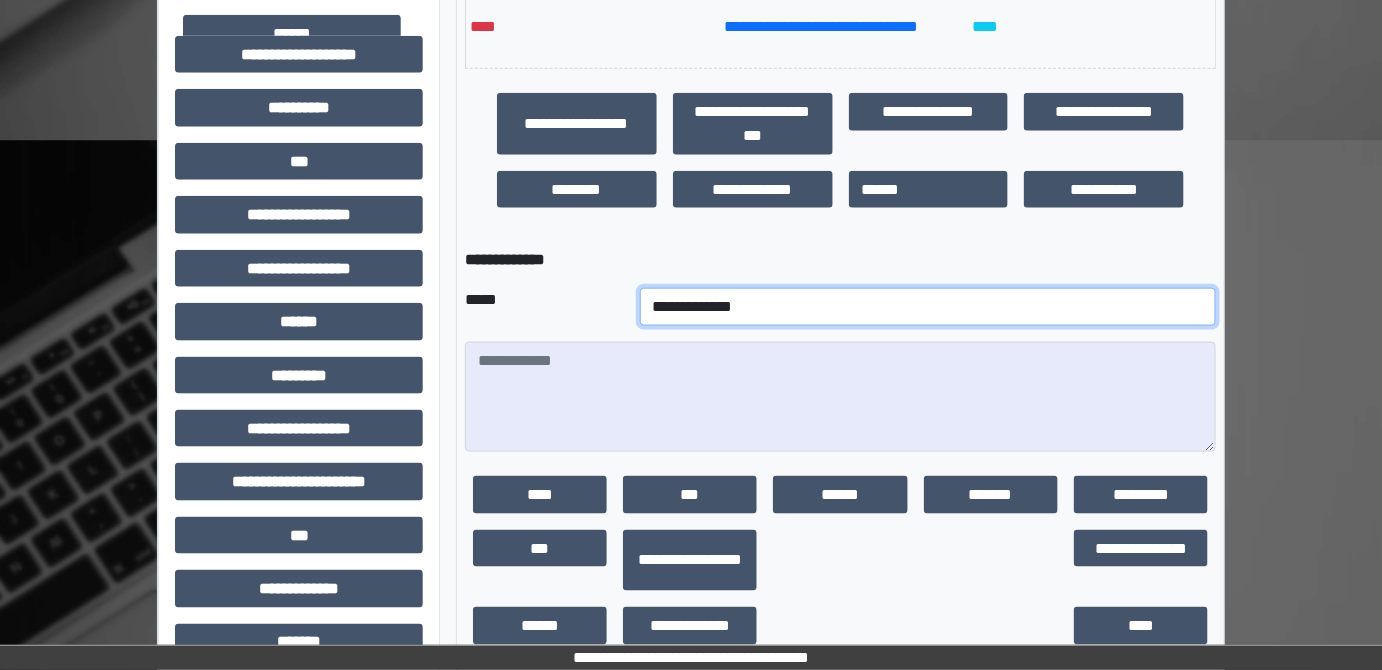 click on "**********" at bounding box center [928, 307] 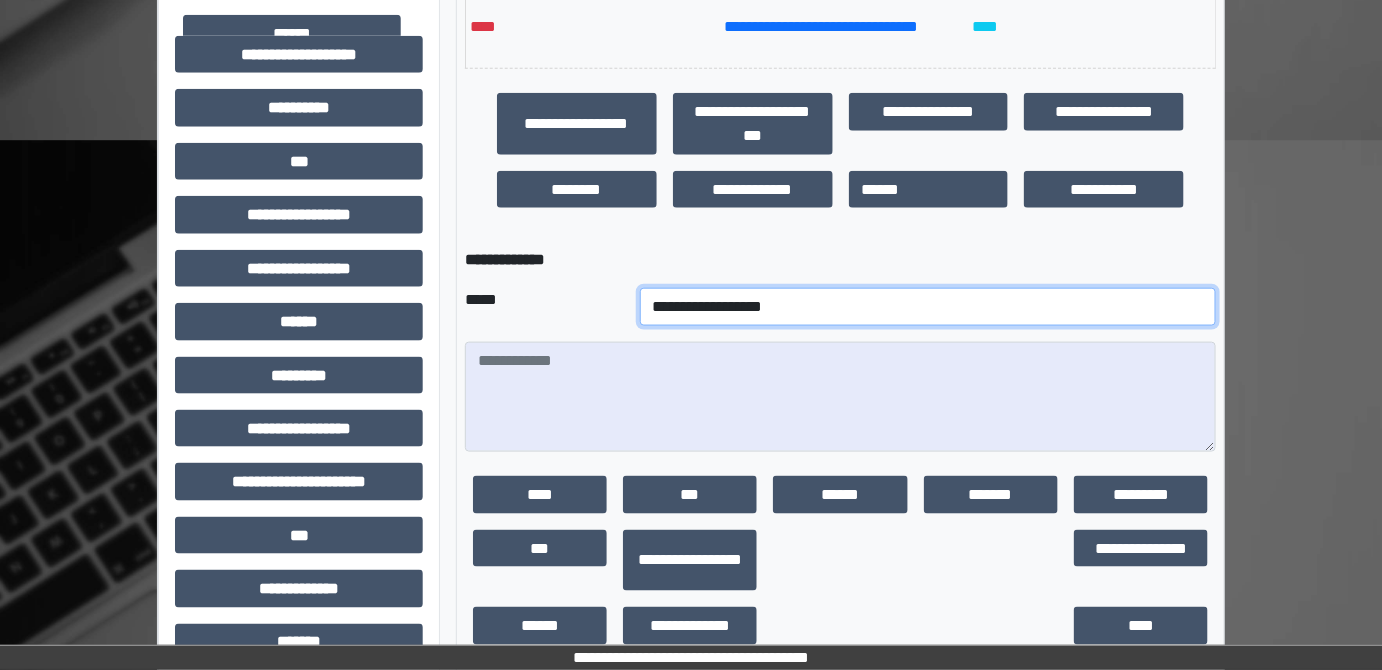 click on "**********" at bounding box center (928, 307) 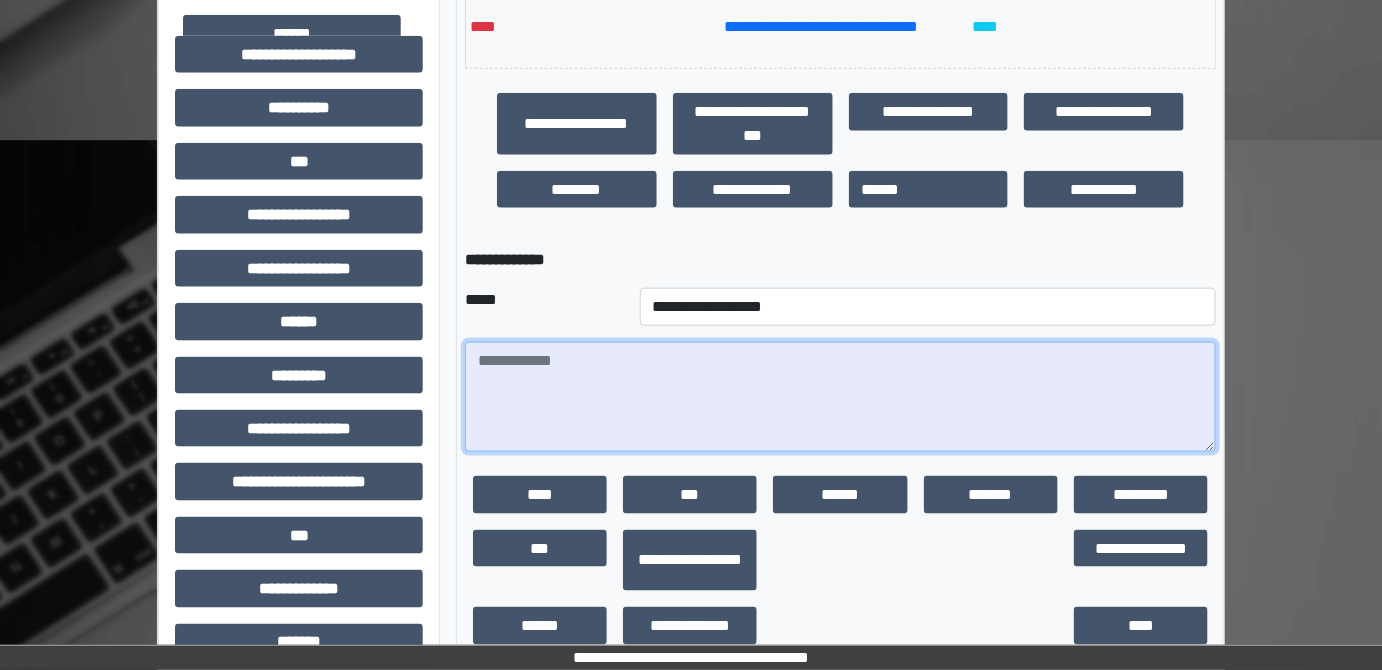 click at bounding box center [841, 397] 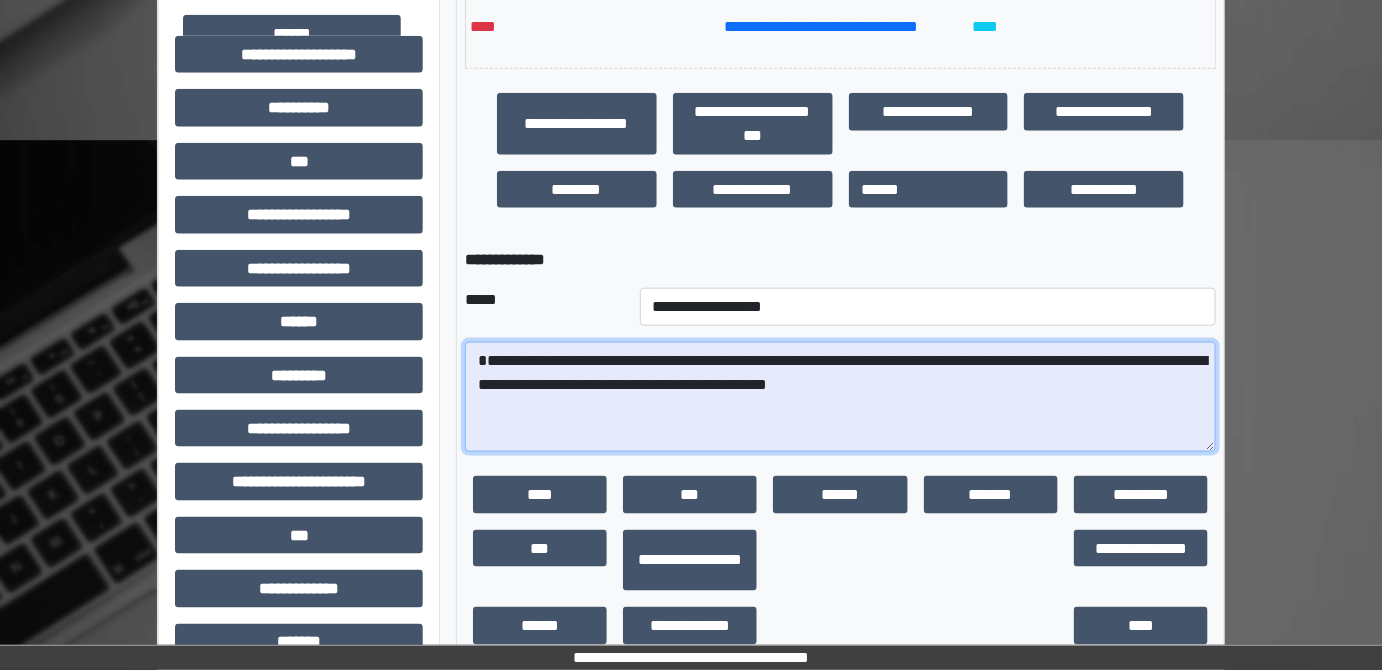 click on "**********" at bounding box center (841, 397) 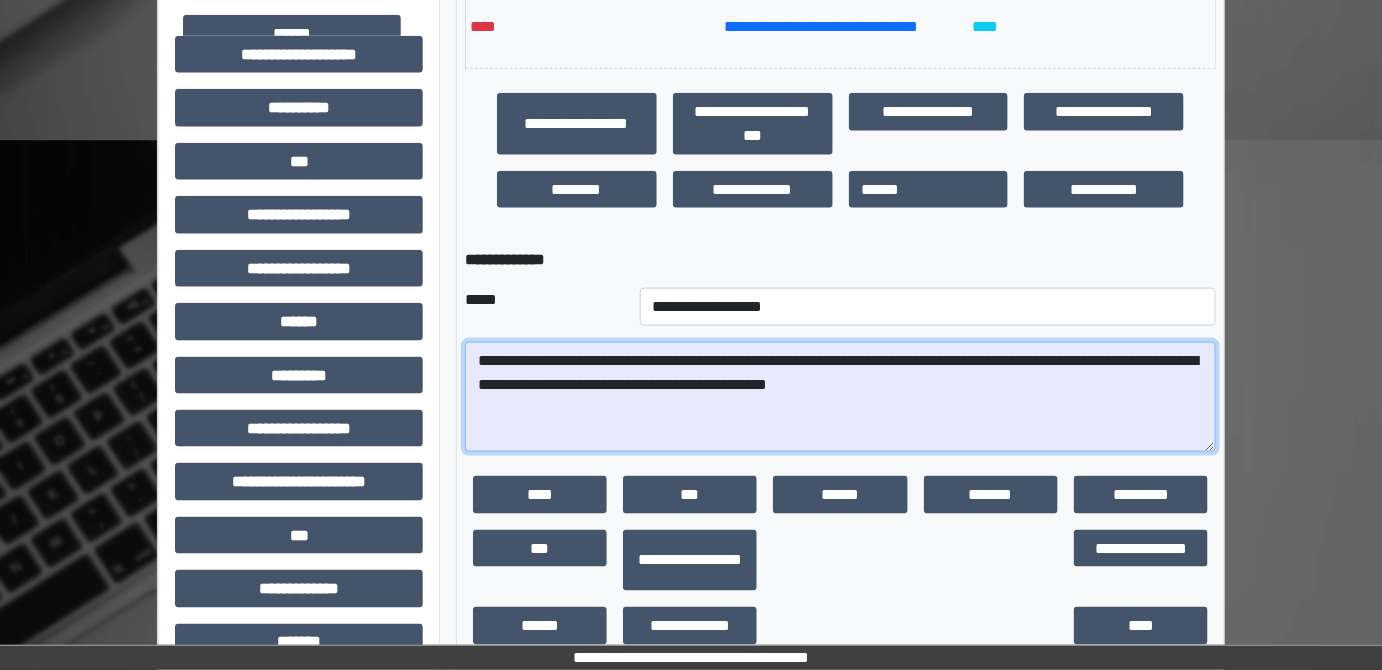 click on "**********" at bounding box center [841, 397] 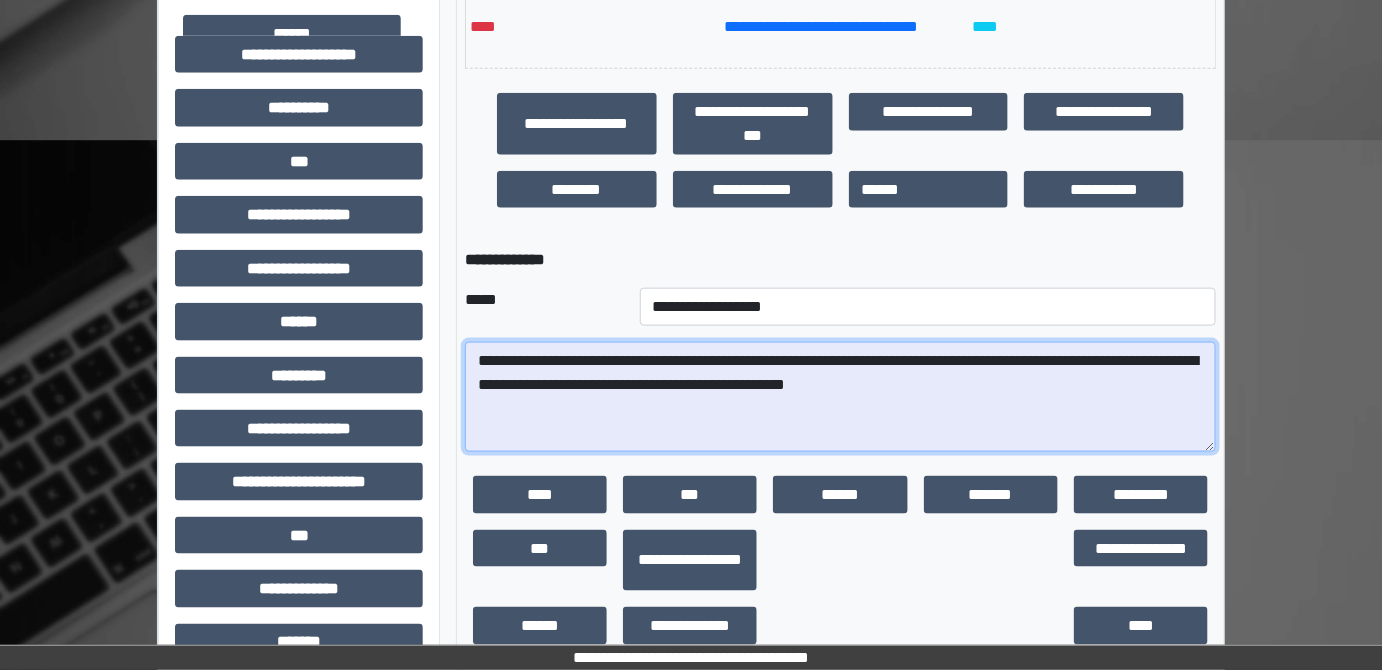click on "**********" at bounding box center (841, 397) 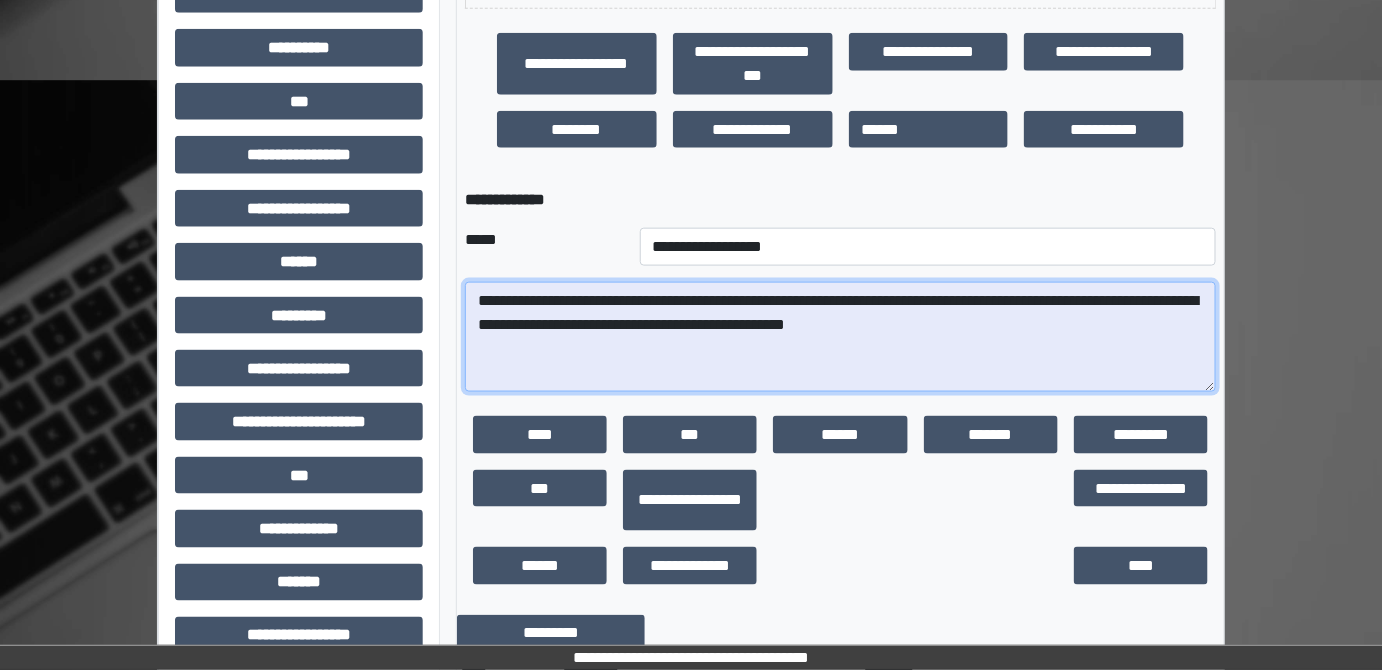 scroll, scrollTop: 727, scrollLeft: 0, axis: vertical 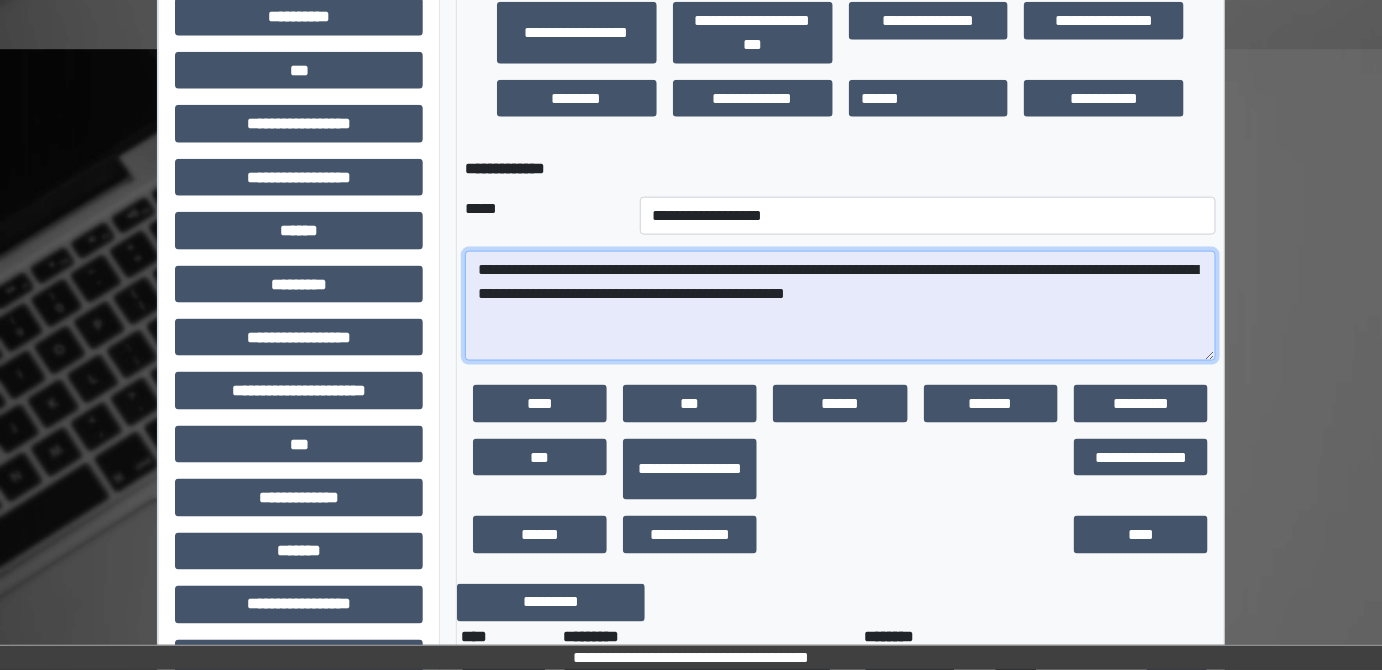 click on "**********" at bounding box center [841, 306] 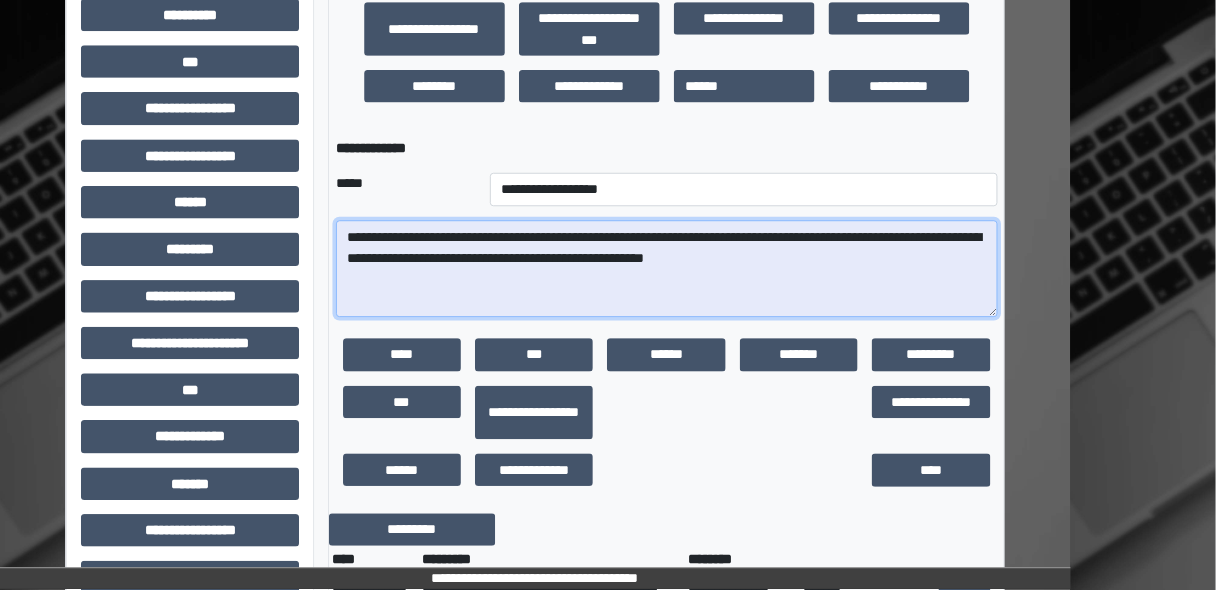 scroll, scrollTop: 727, scrollLeft: 0, axis: vertical 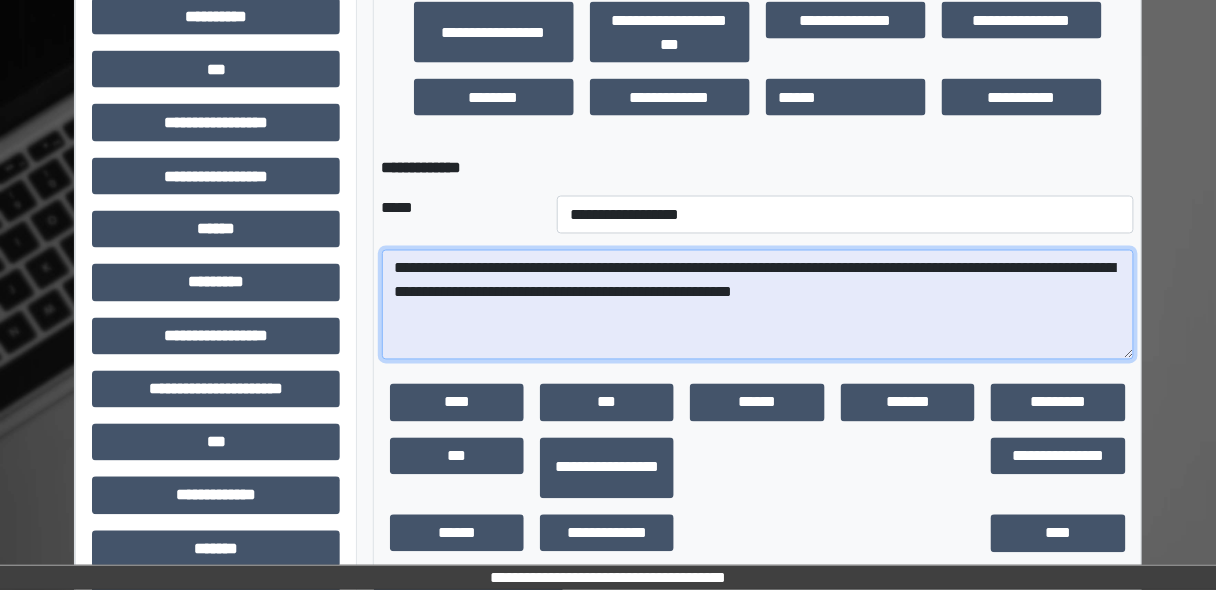 click on "**********" at bounding box center [758, 305] 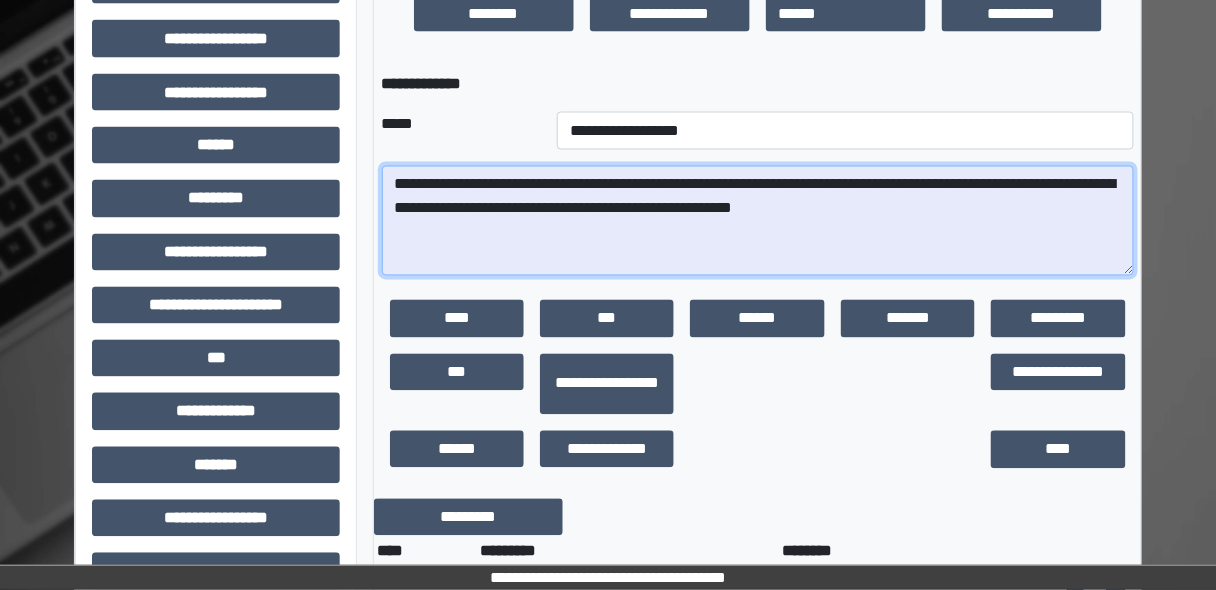 scroll, scrollTop: 887, scrollLeft: 0, axis: vertical 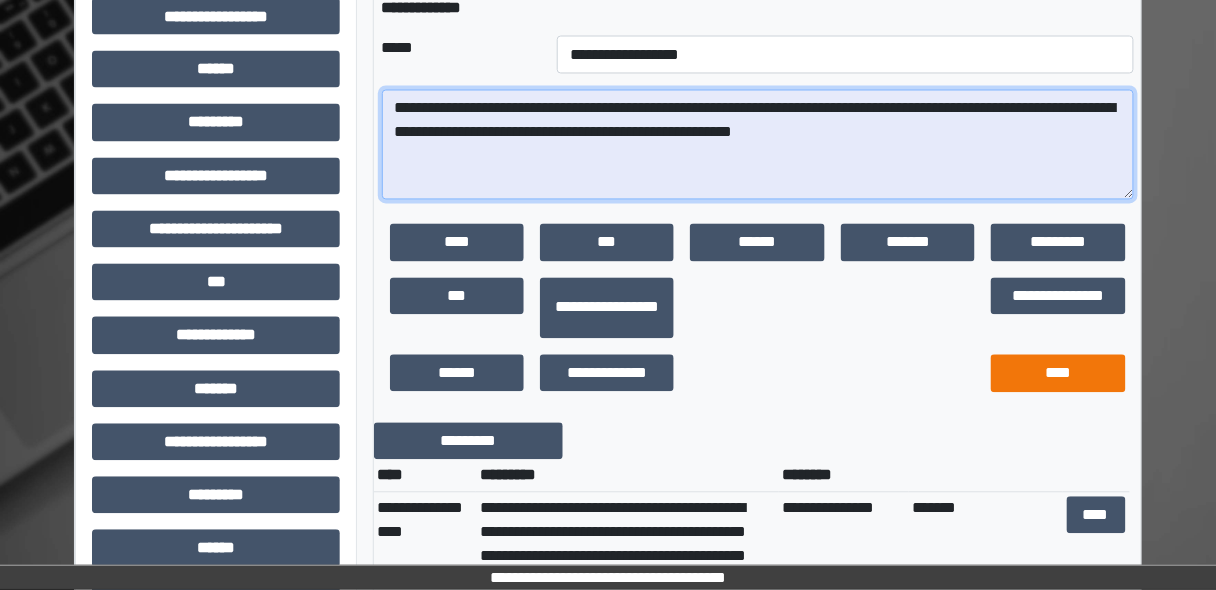 type on "**********" 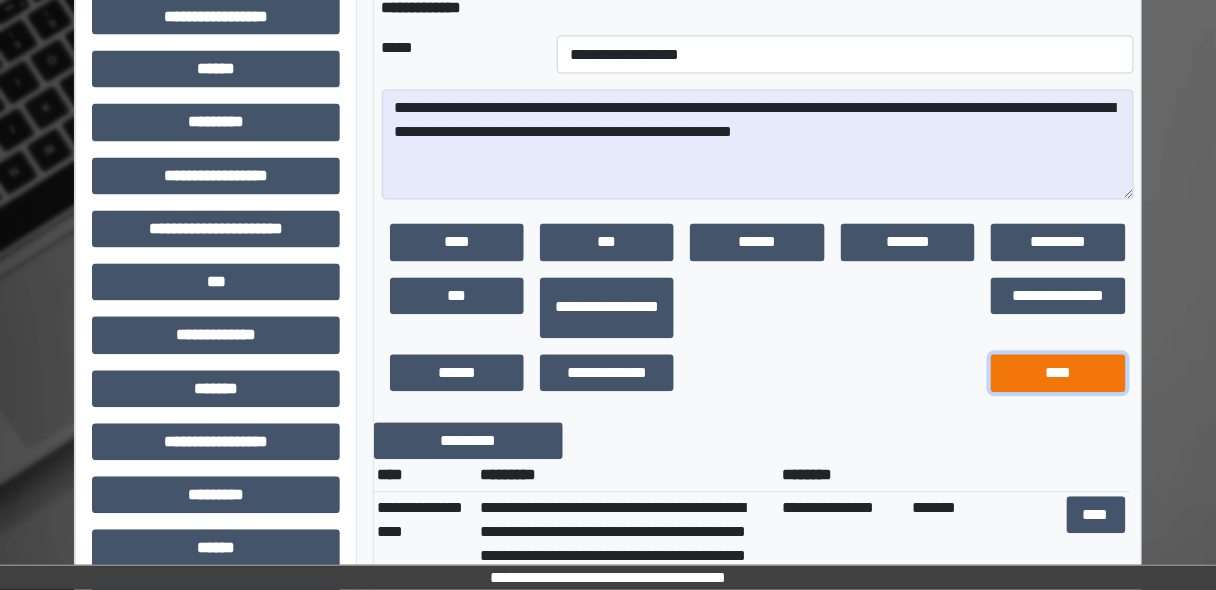 click on "****" at bounding box center [1058, 374] 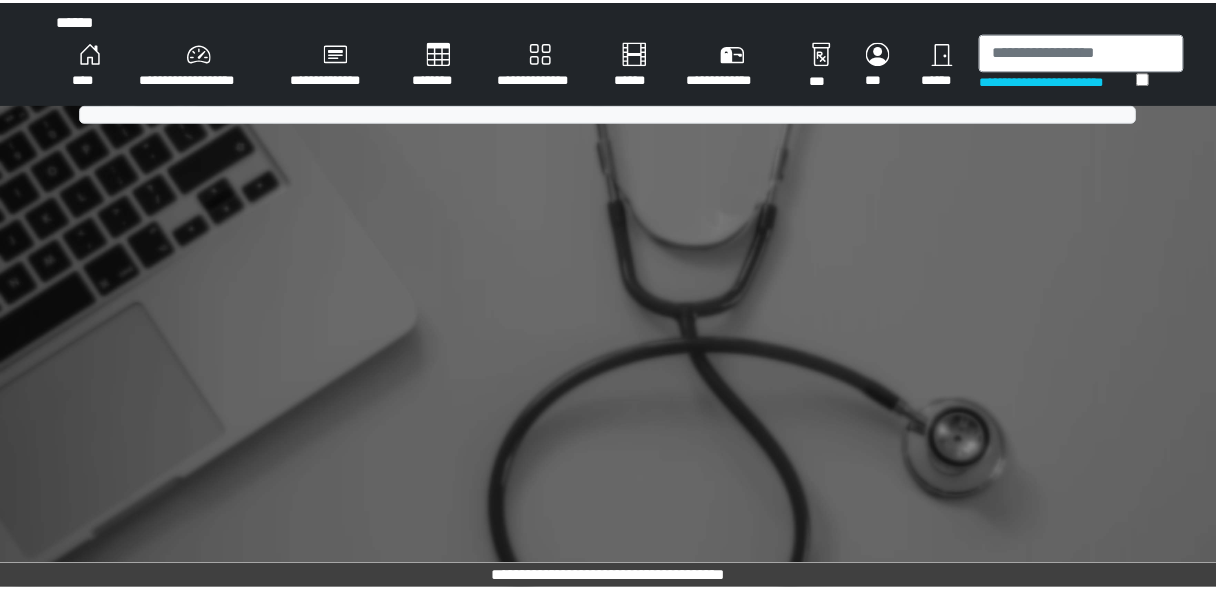 scroll, scrollTop: 0, scrollLeft: 0, axis: both 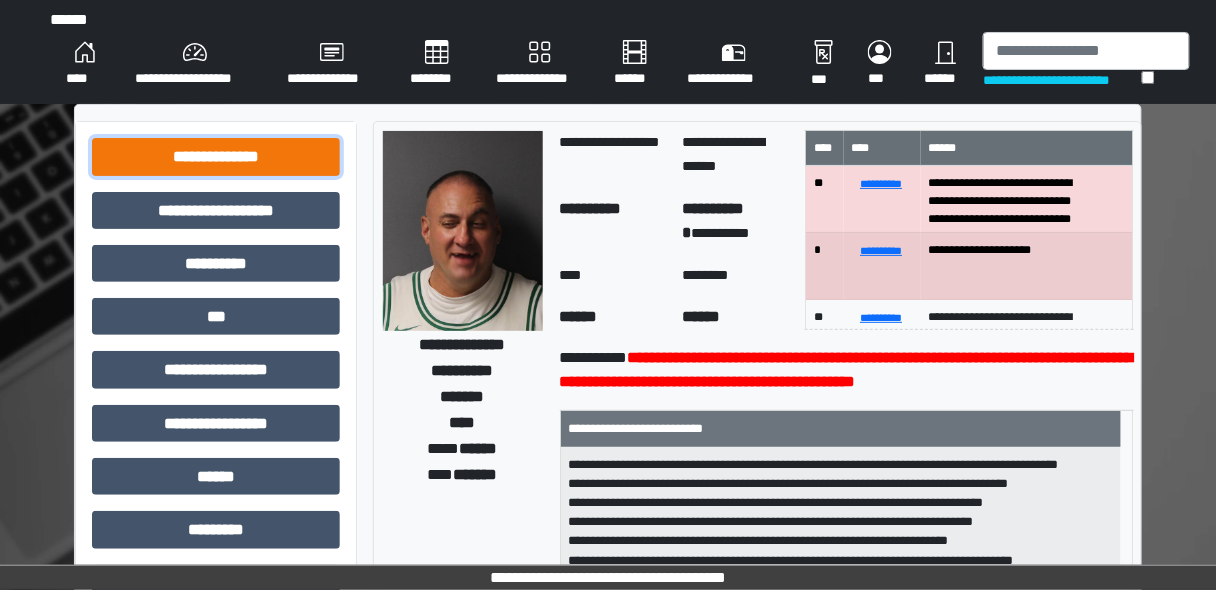 click on "**********" at bounding box center [216, 156] 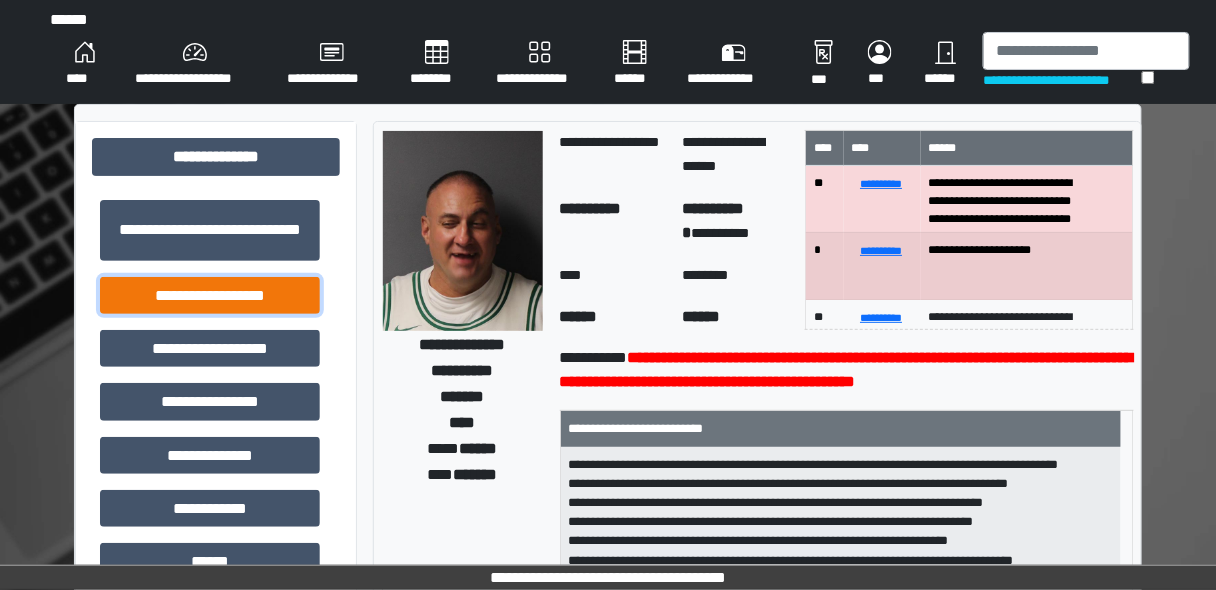 click on "**********" at bounding box center (210, 295) 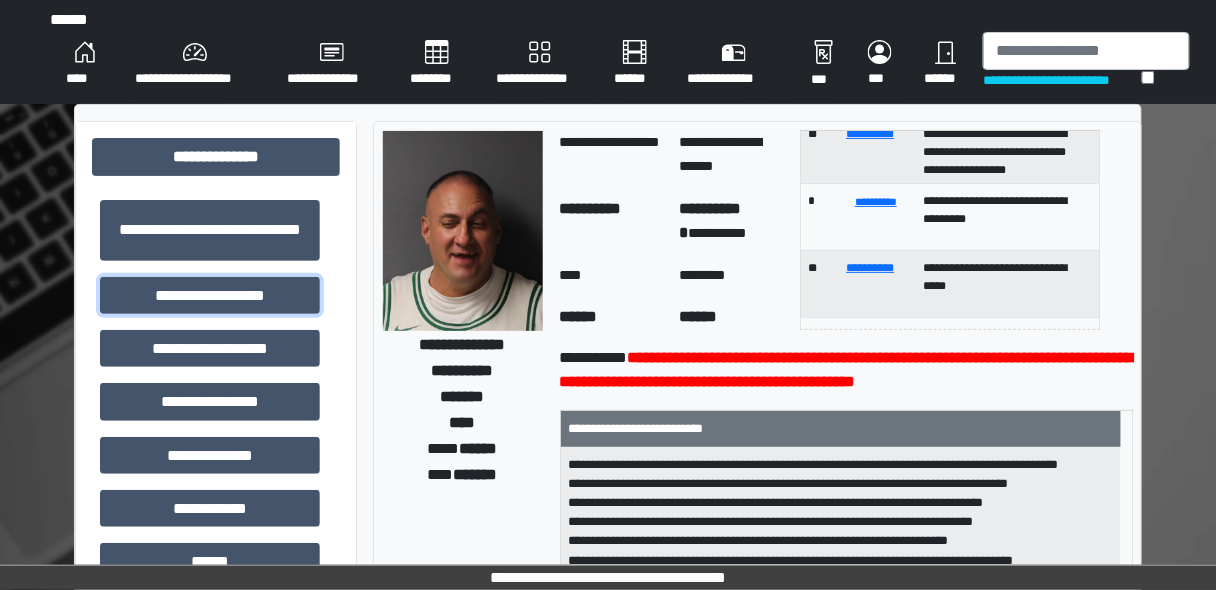 scroll, scrollTop: 384, scrollLeft: 0, axis: vertical 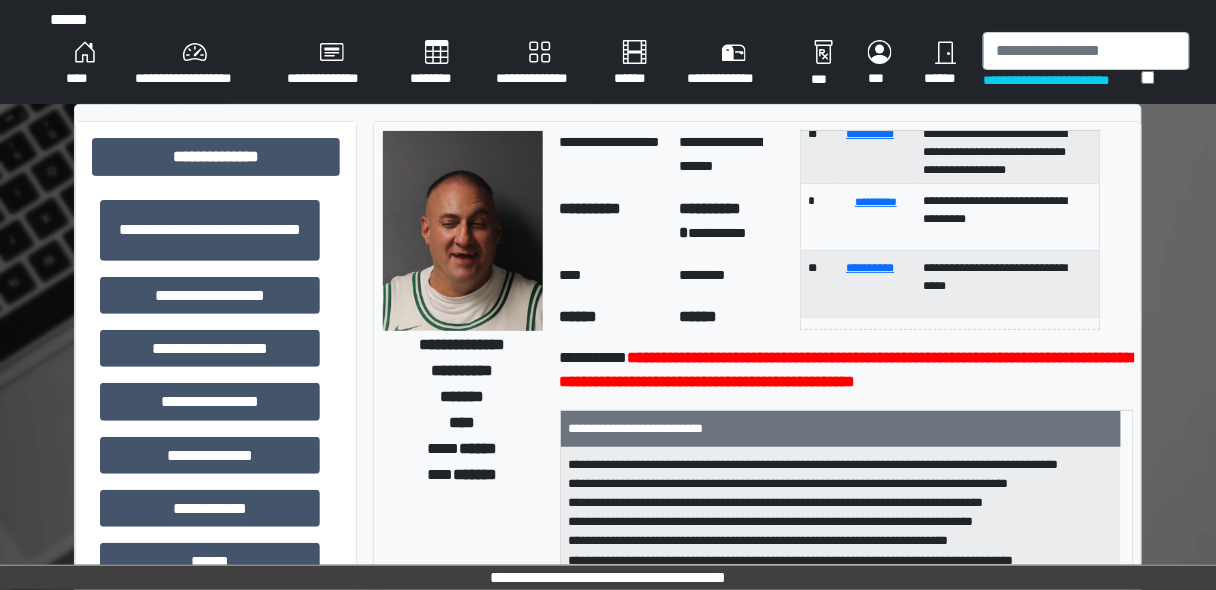 click on "****" at bounding box center (84, 64) 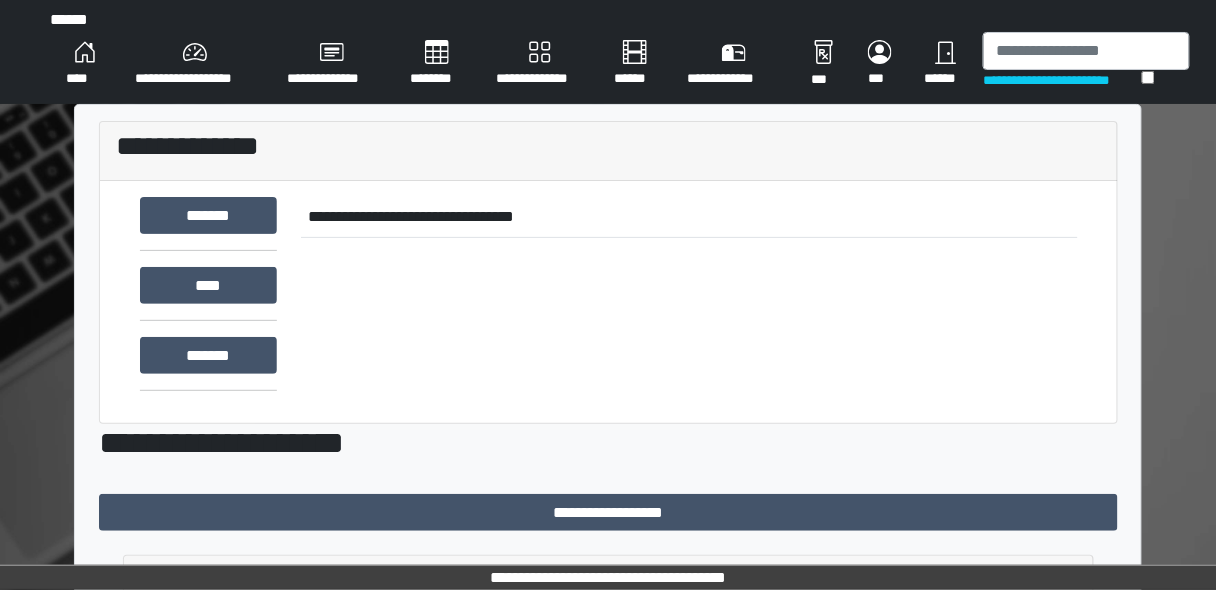 click on "****" at bounding box center (84, 64) 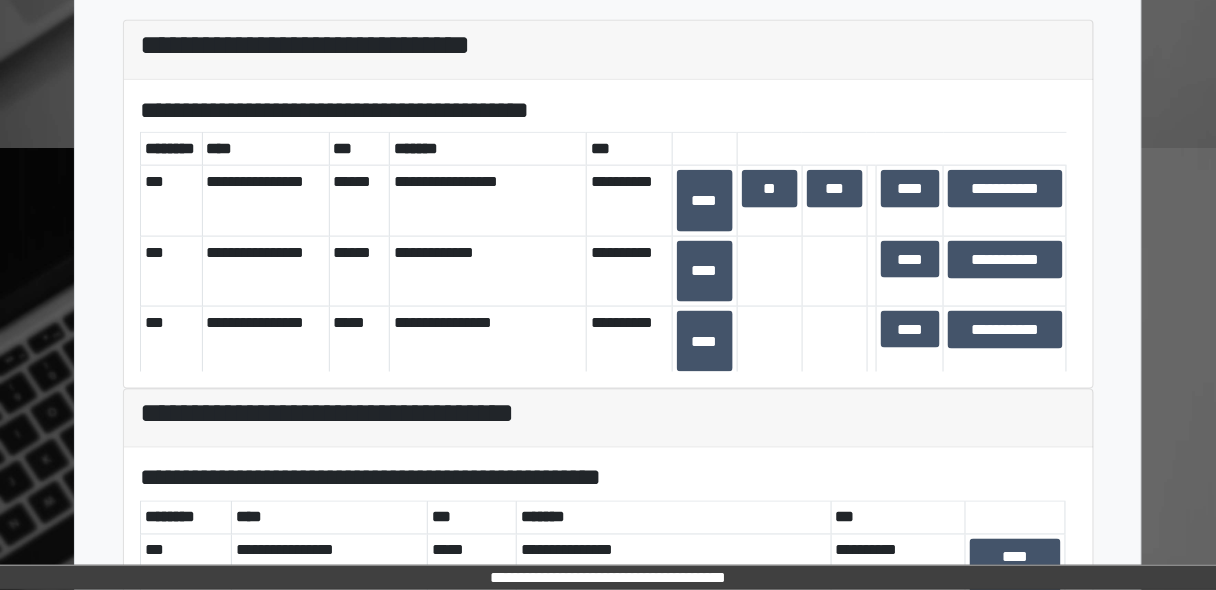 scroll, scrollTop: 0, scrollLeft: 0, axis: both 